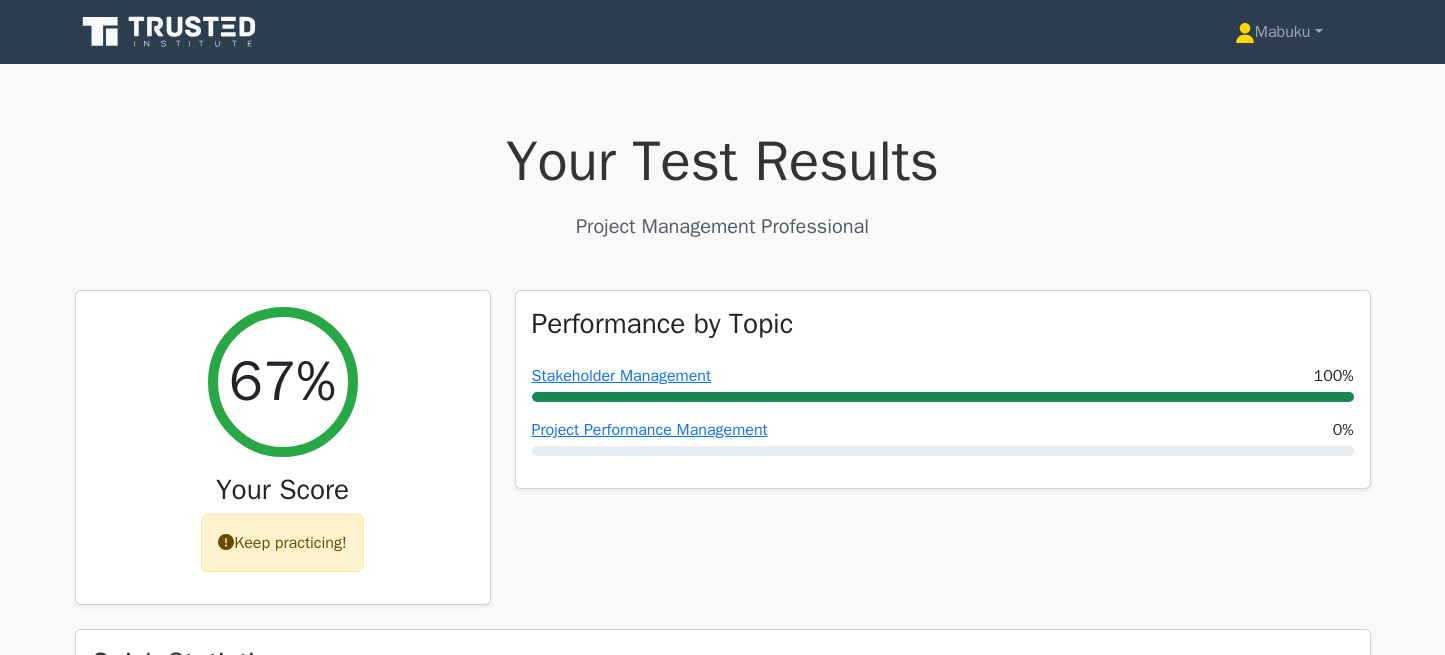 scroll, scrollTop: 0, scrollLeft: 0, axis: both 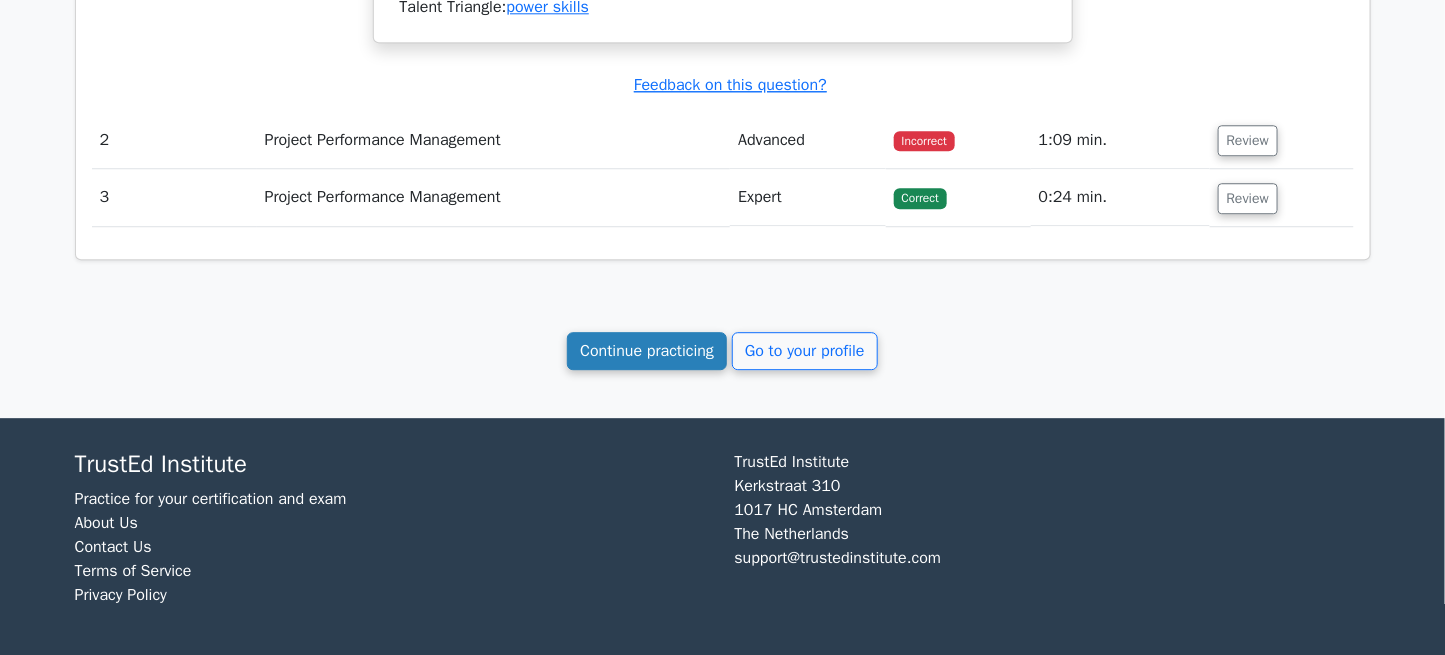click on "Continue practicing" at bounding box center (647, 351) 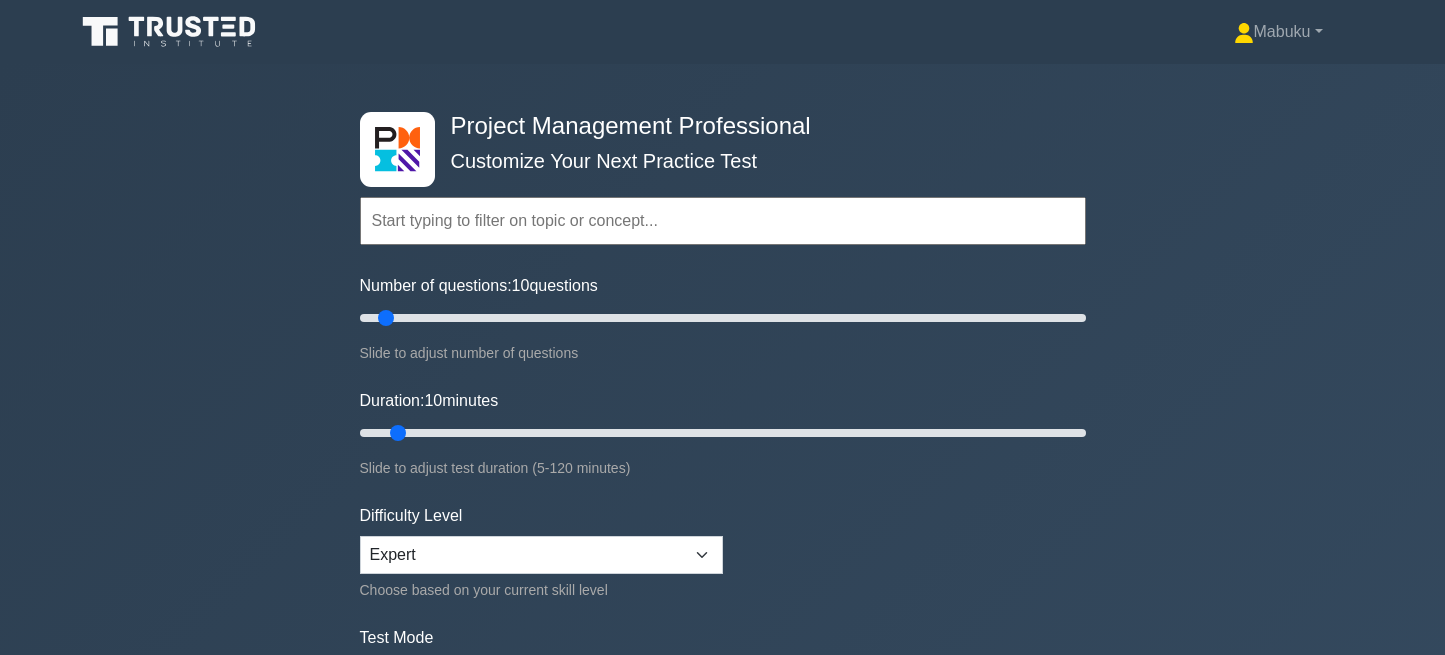 scroll, scrollTop: 0, scrollLeft: 0, axis: both 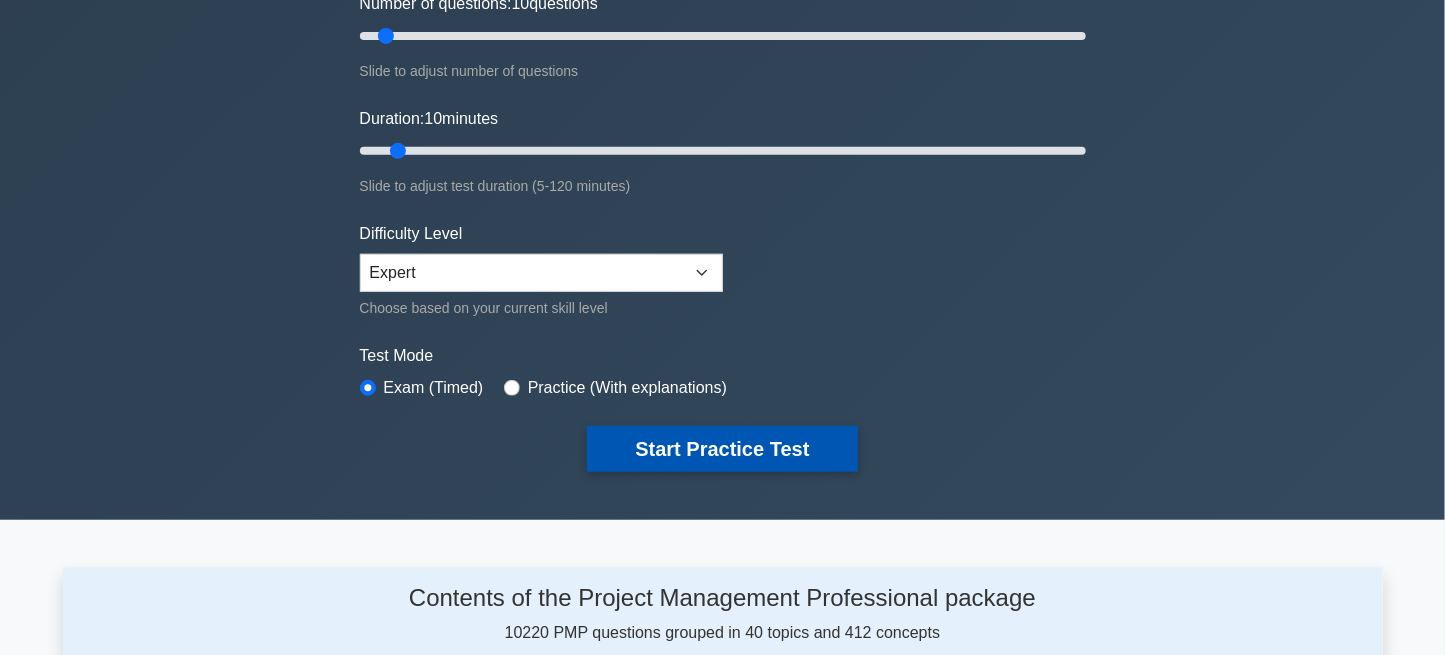 click on "Start Practice Test" at bounding box center (722, 449) 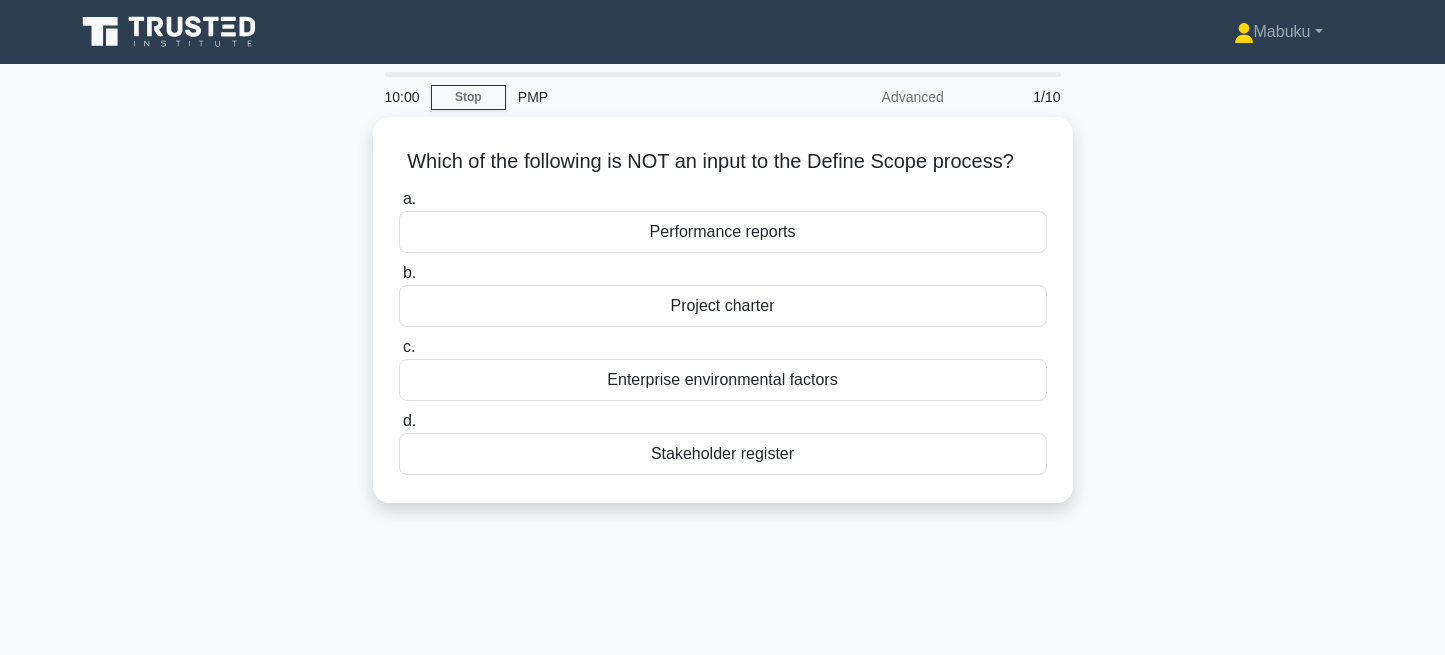 scroll, scrollTop: 0, scrollLeft: 0, axis: both 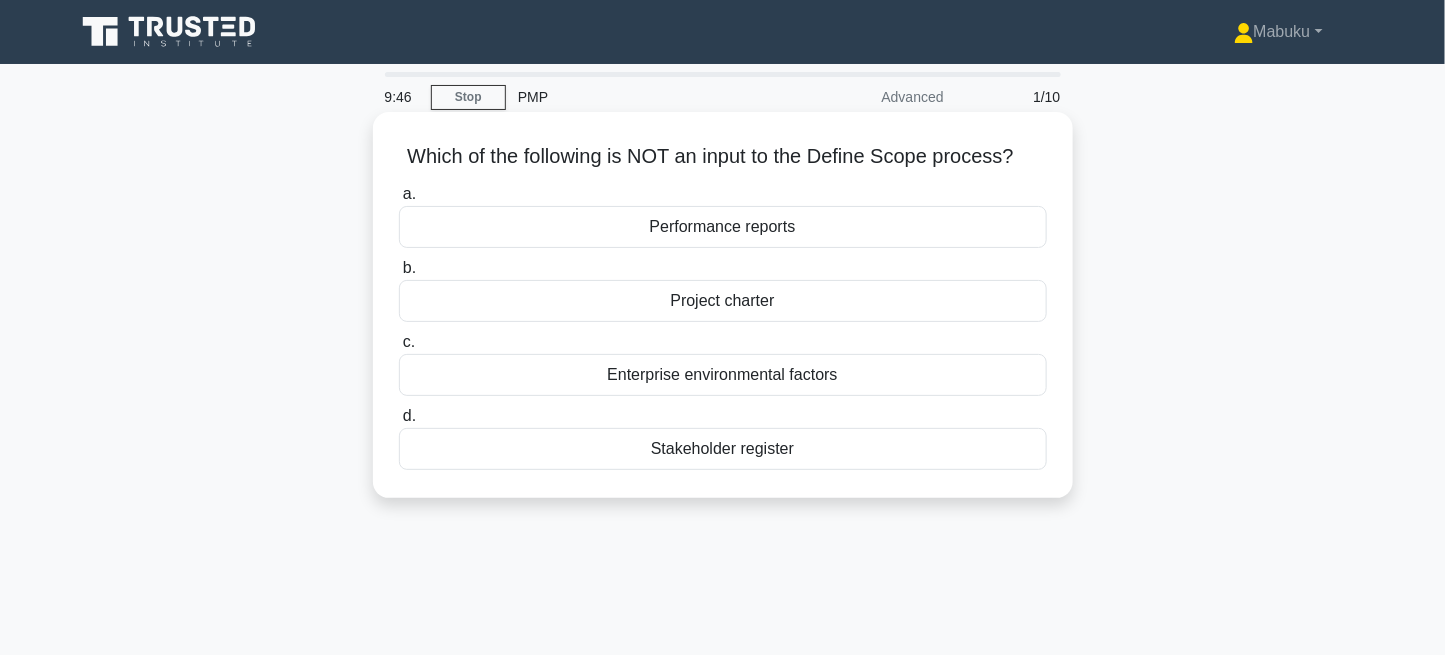 click on "Performance reports" at bounding box center [723, 227] 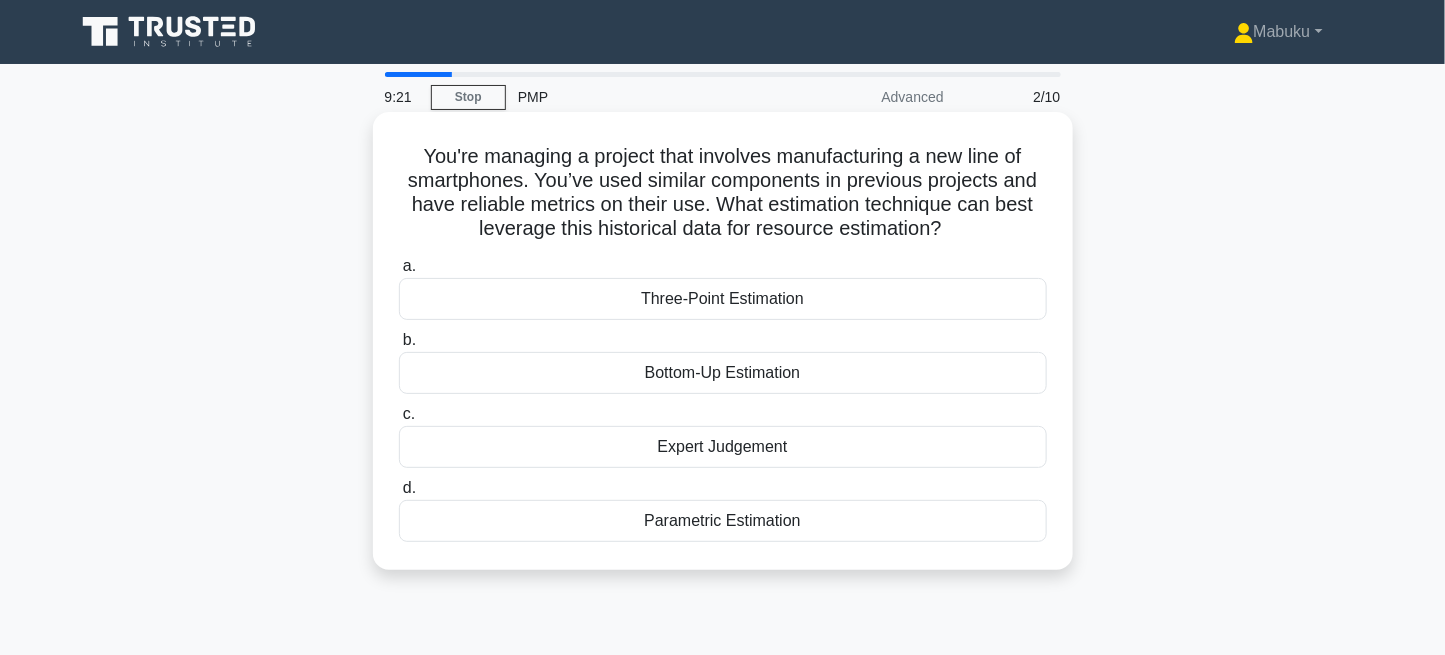 click on "Parametric Estimation" at bounding box center [723, 521] 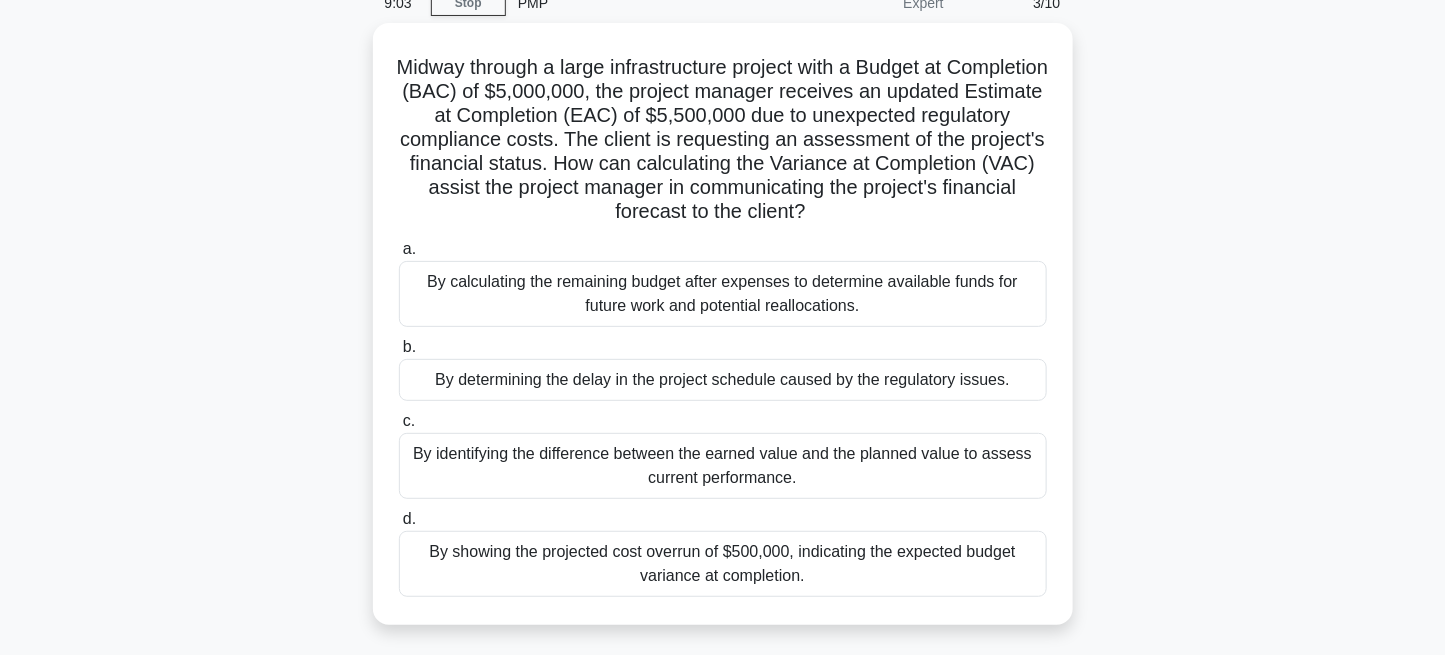 scroll, scrollTop: 101, scrollLeft: 0, axis: vertical 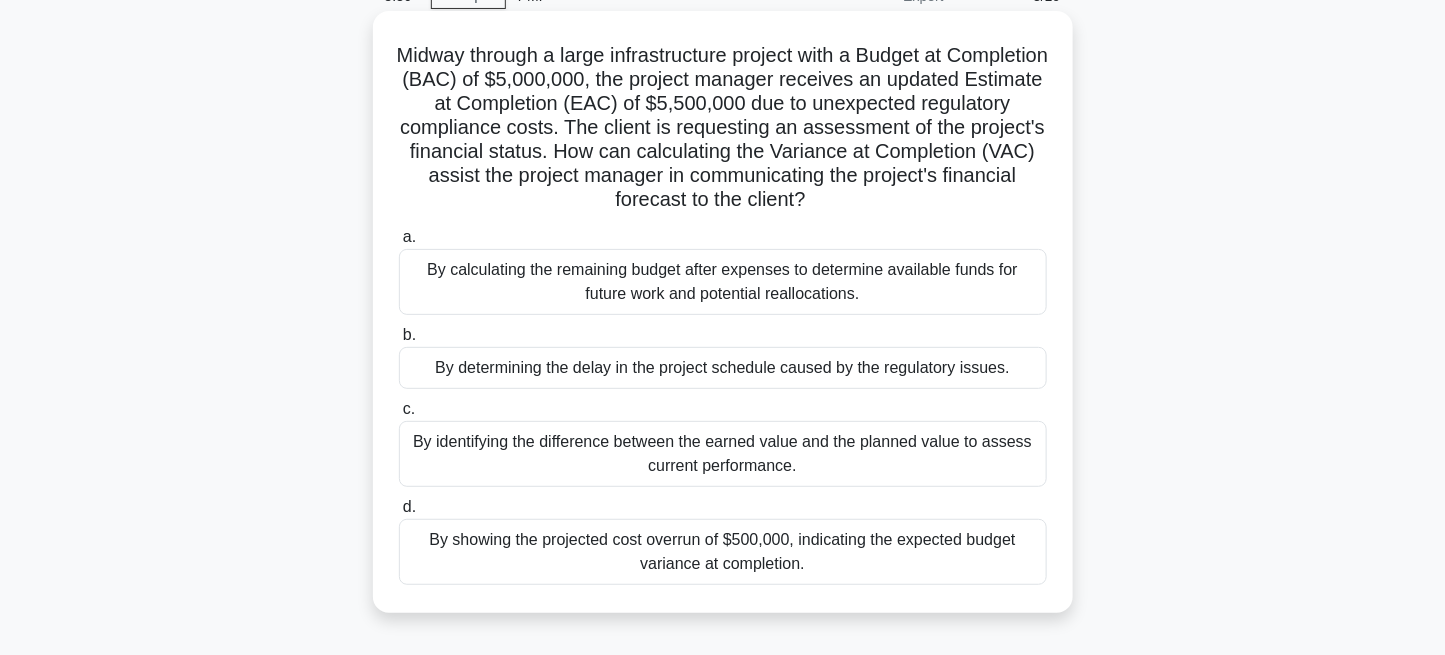 click on "By showing the projected cost overrun of $500,000, indicating the expected budget variance at completion." at bounding box center [723, 552] 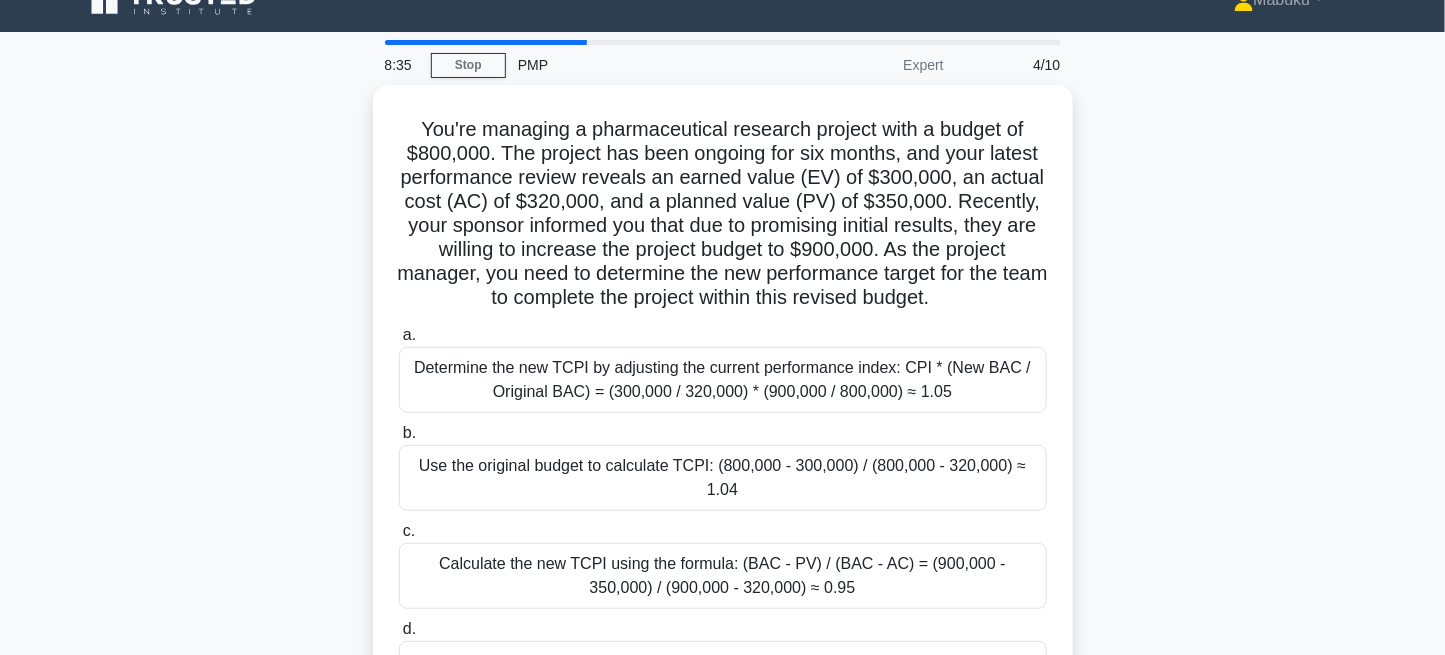 scroll, scrollTop: 0, scrollLeft: 0, axis: both 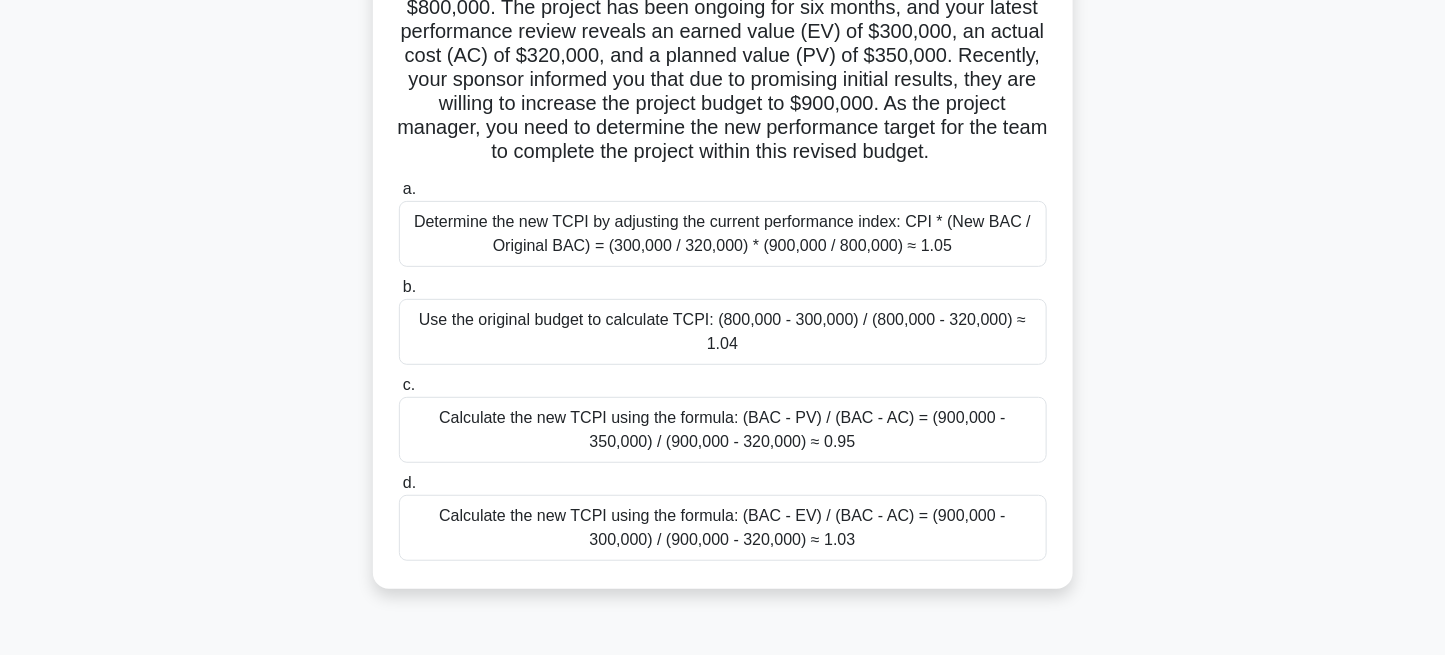 click on "Calculate the new TCPI using the formula: (BAC - EV) / (BAC - AC) = (900,000 - 300,000) / (900,000 - 320,000) ≈ 1.03" at bounding box center [723, 528] 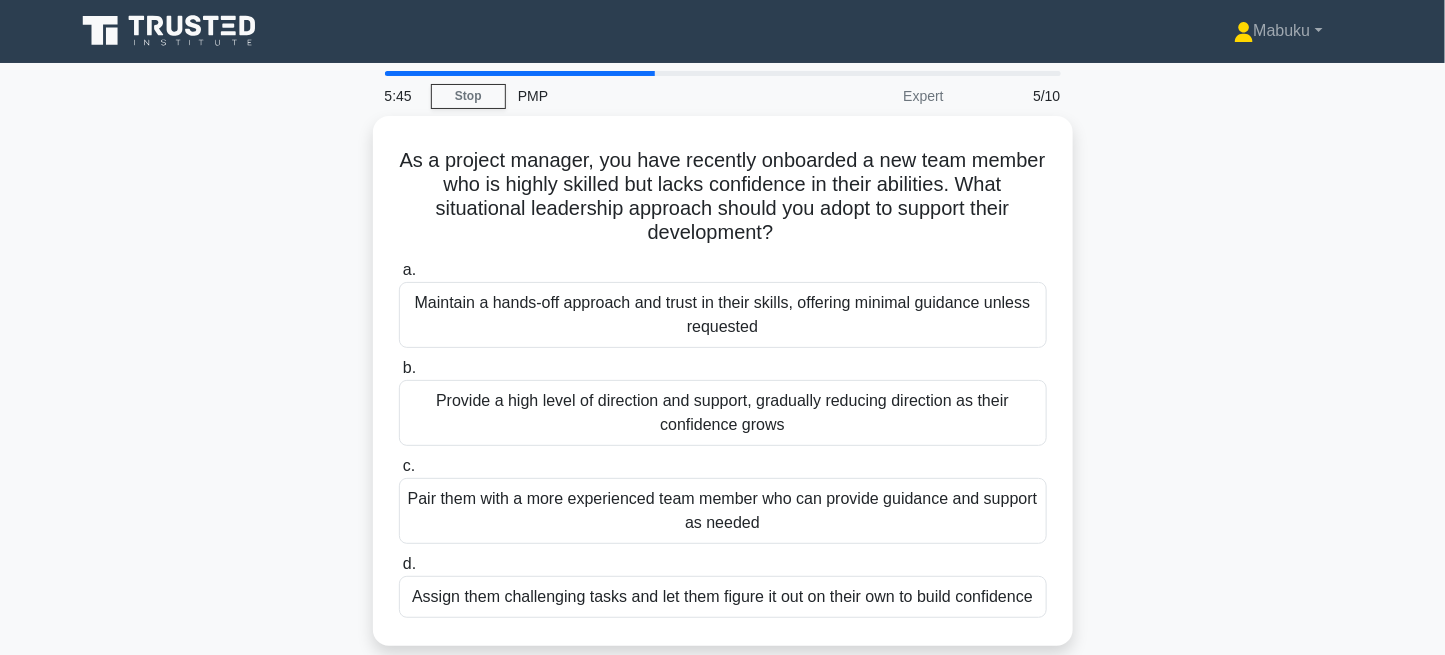 scroll, scrollTop: 0, scrollLeft: 0, axis: both 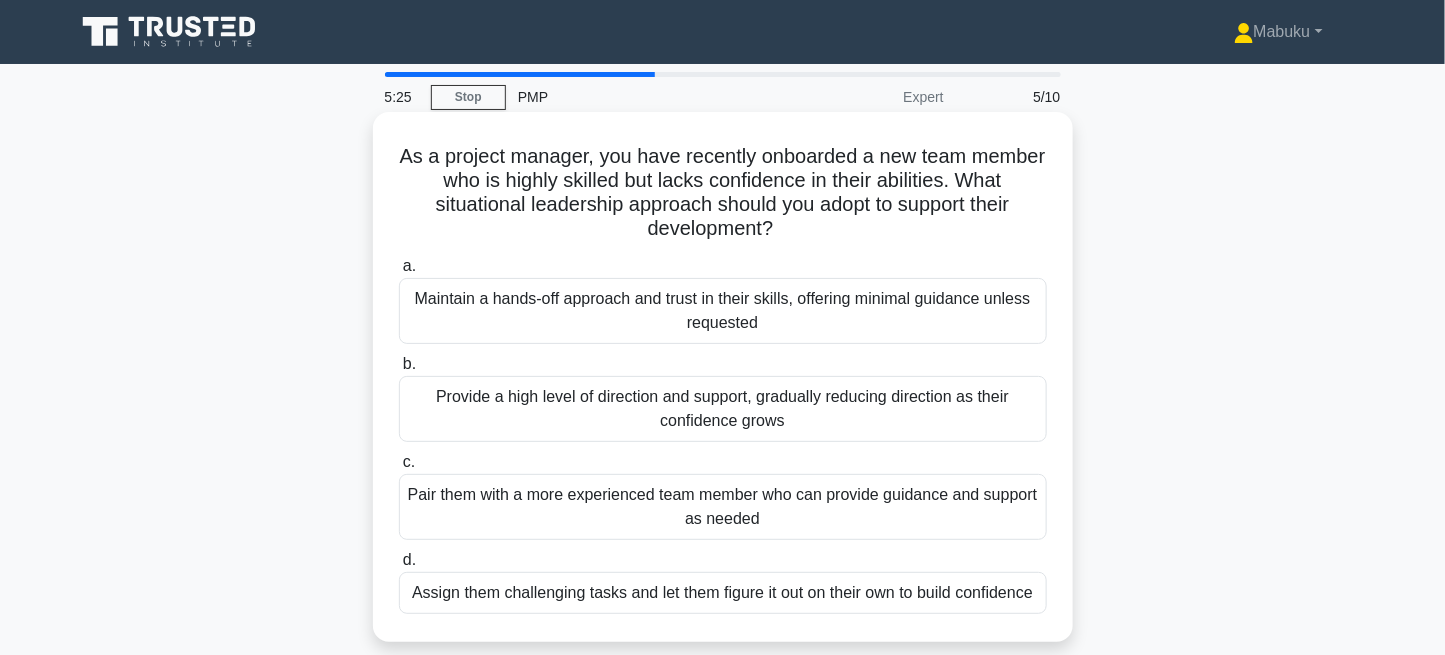click on "Provide a high level of direction and support, gradually reducing direction as their confidence grows" at bounding box center [723, 409] 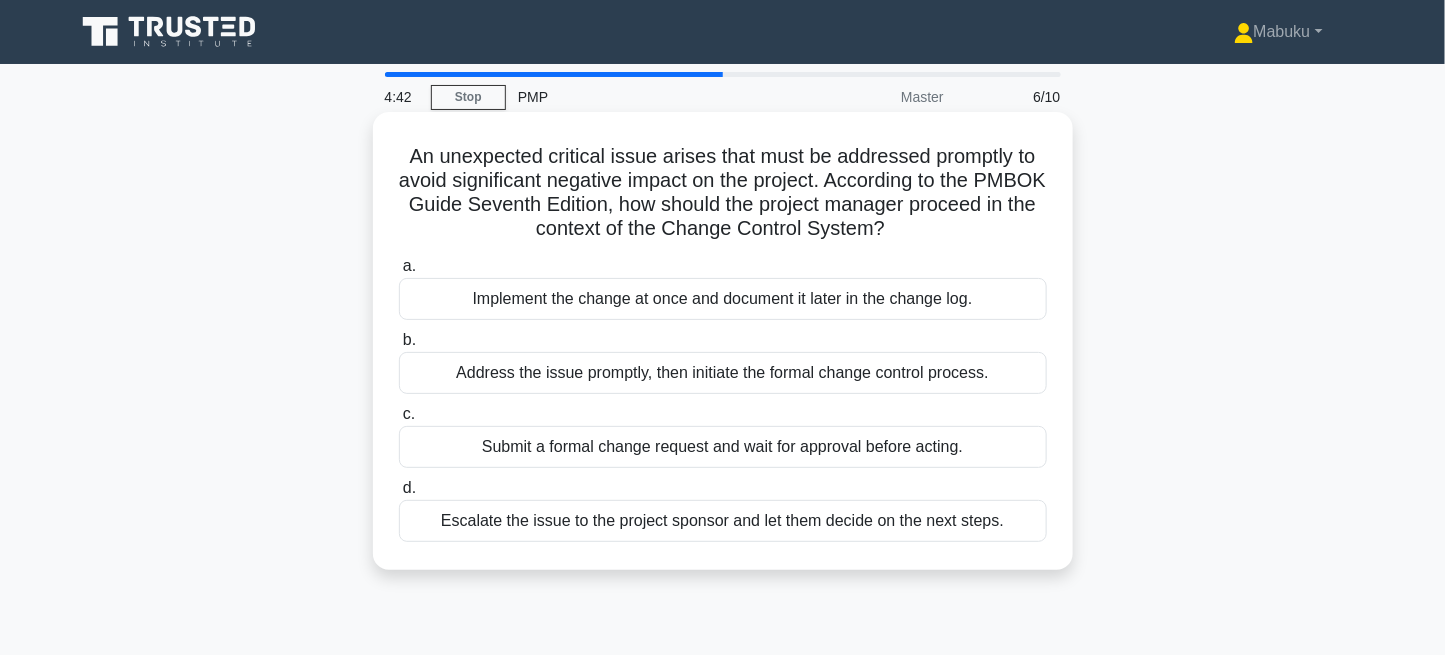 click on "Submit a formal change request and wait for approval before acting." at bounding box center [723, 447] 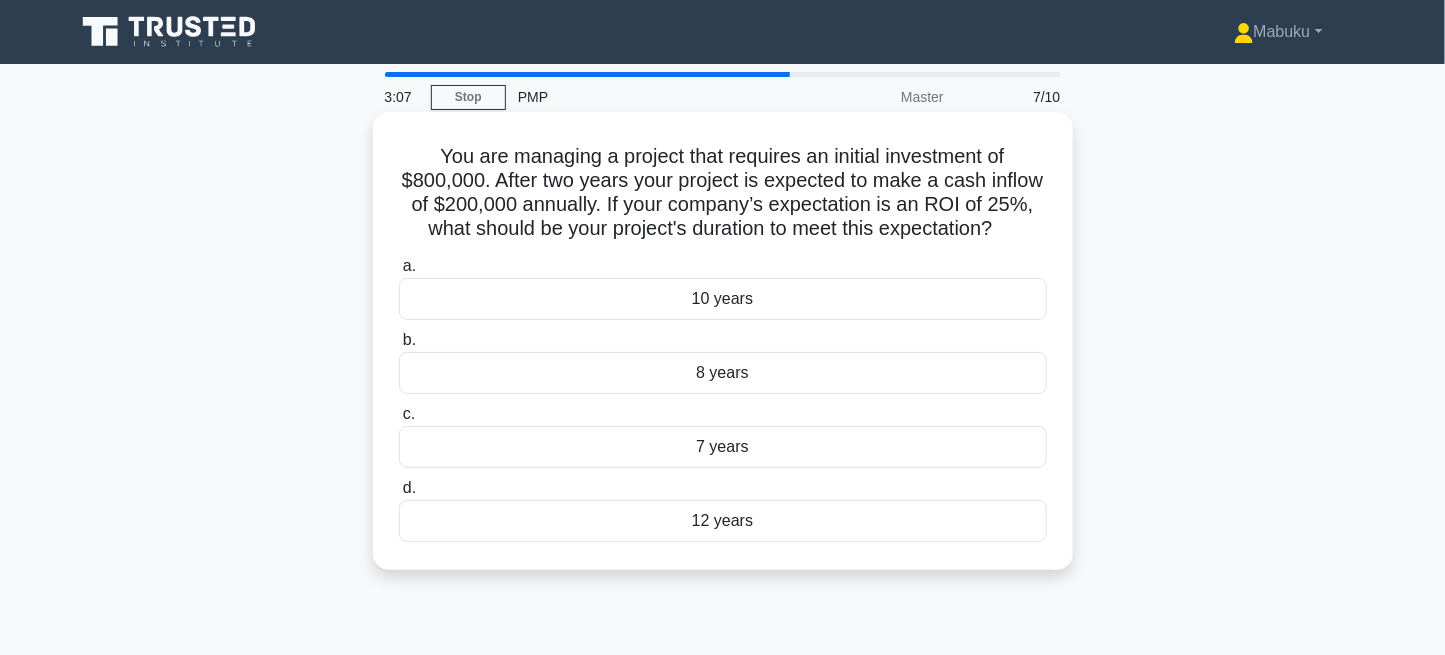 click on "12 years" at bounding box center [723, 521] 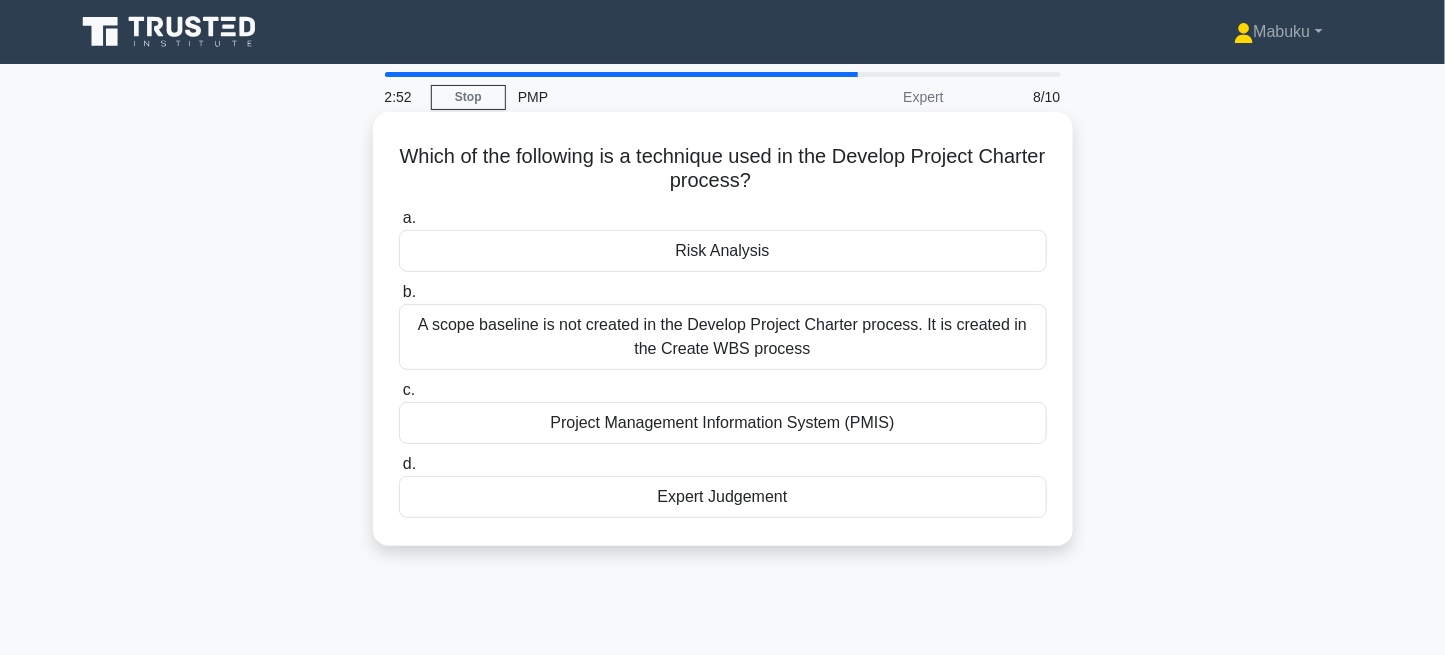 click on "Expert Judgement" at bounding box center (723, 497) 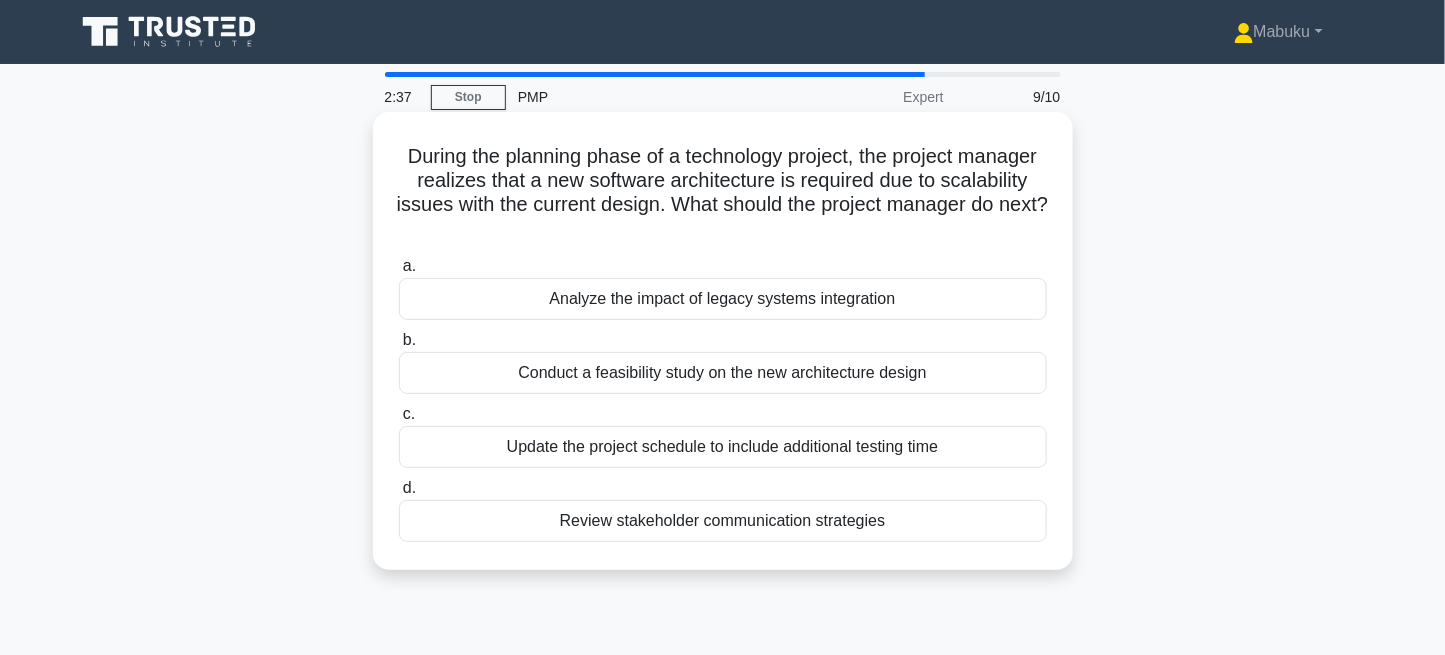 click on "Conduct a feasibility study on the new architecture design" at bounding box center [723, 373] 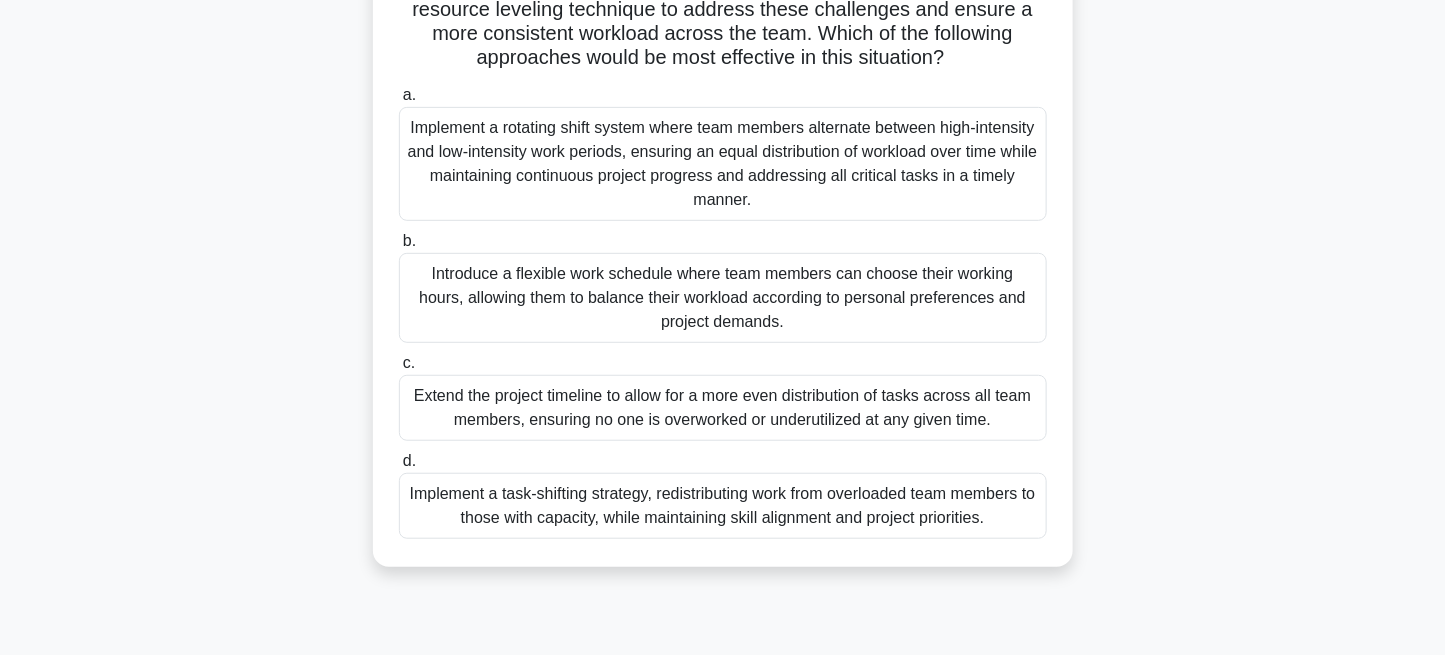 scroll, scrollTop: 279, scrollLeft: 0, axis: vertical 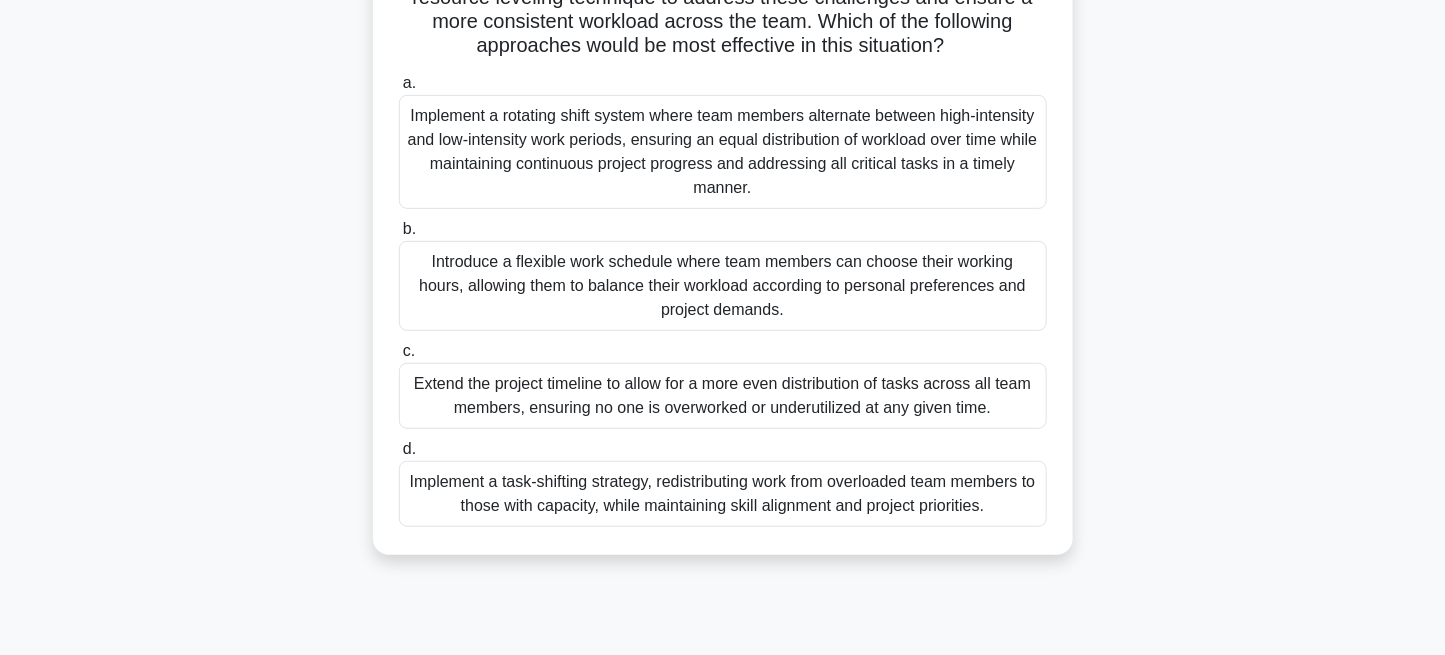 click on "Implement a task-shifting strategy, redistributing work from overloaded team members to those with capacity, while maintaining skill alignment and project priorities." at bounding box center (723, 494) 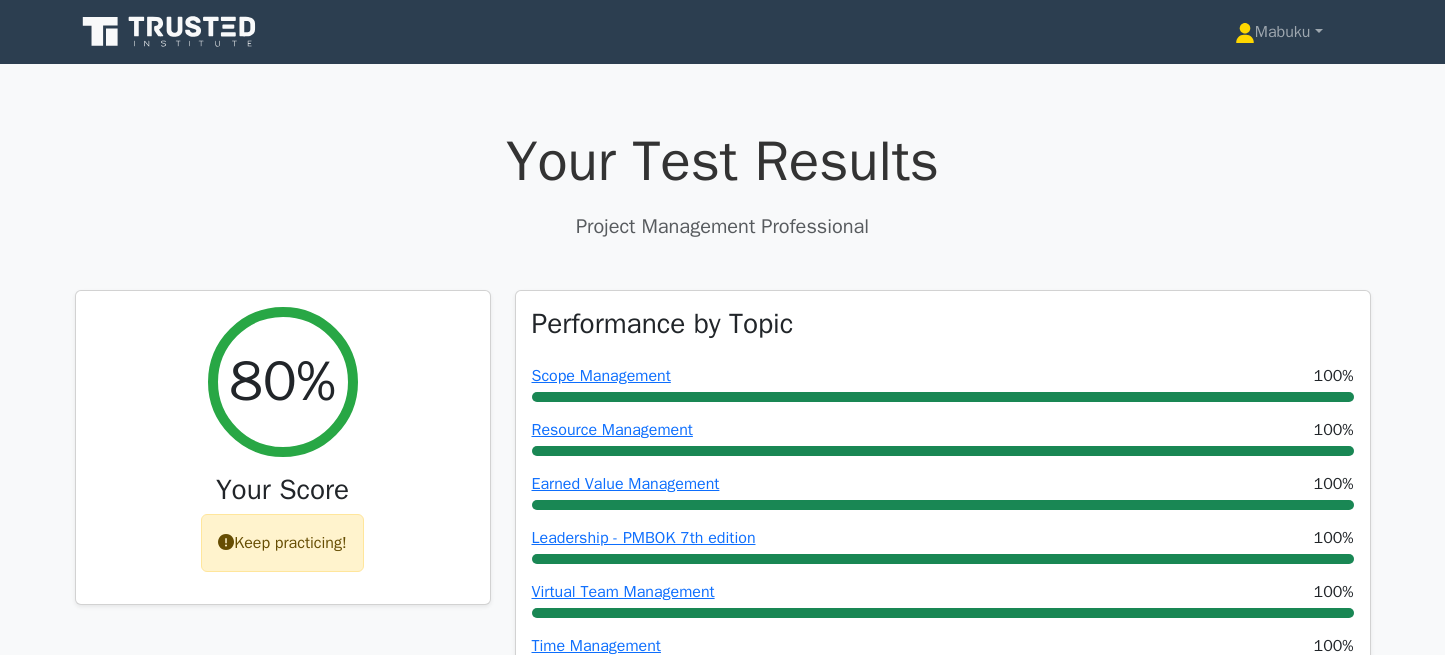 scroll, scrollTop: 0, scrollLeft: 0, axis: both 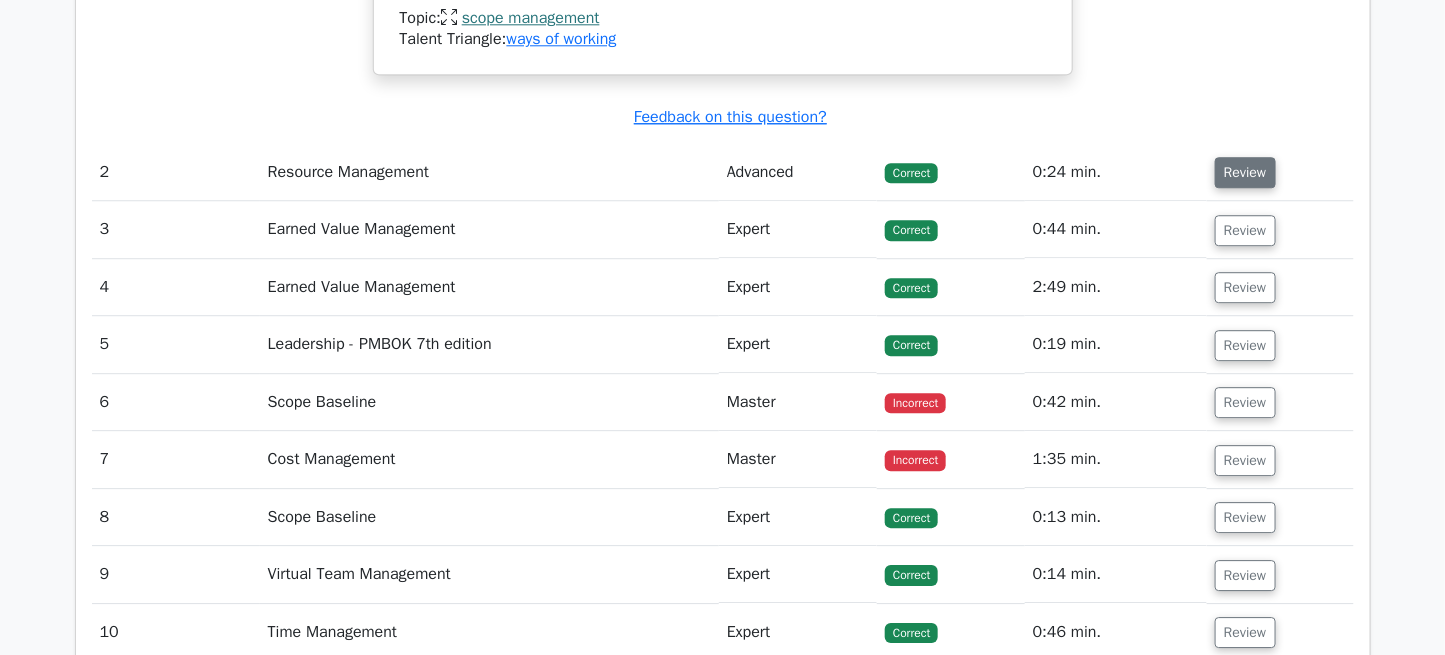 click on "Review" at bounding box center [1245, 172] 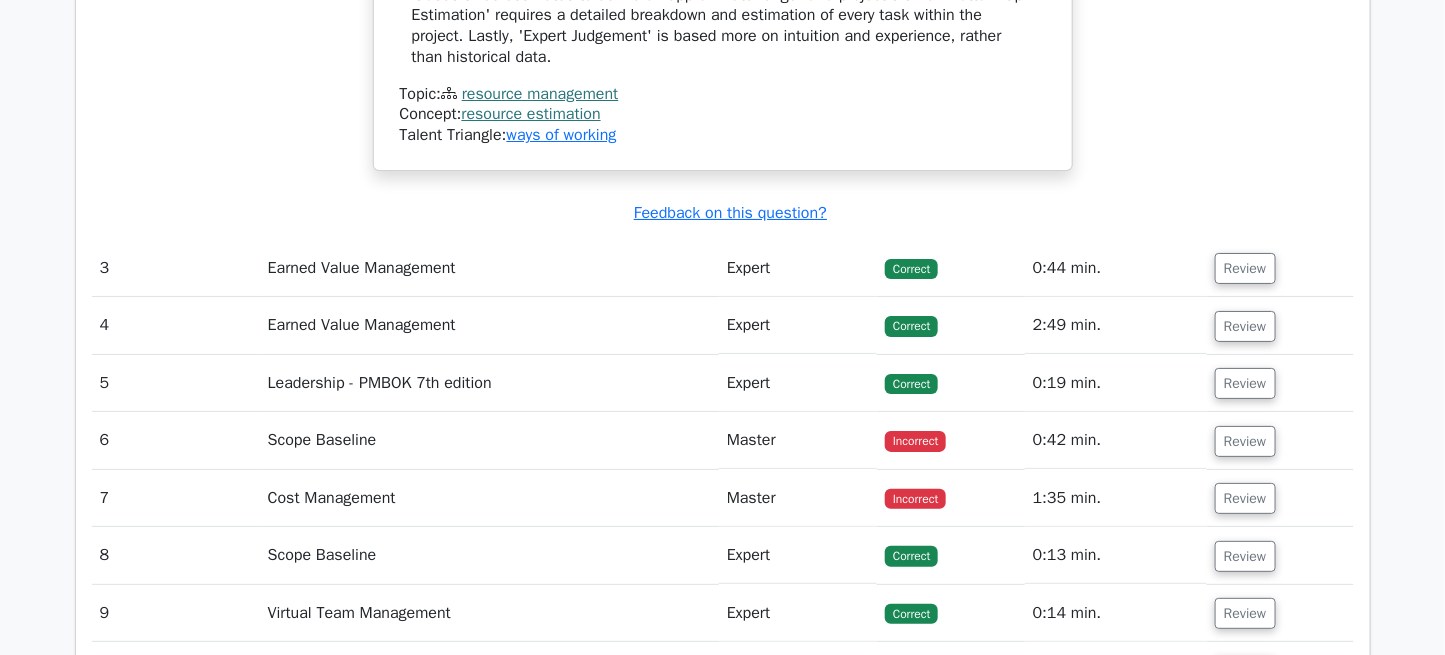 scroll, scrollTop: 2759, scrollLeft: 0, axis: vertical 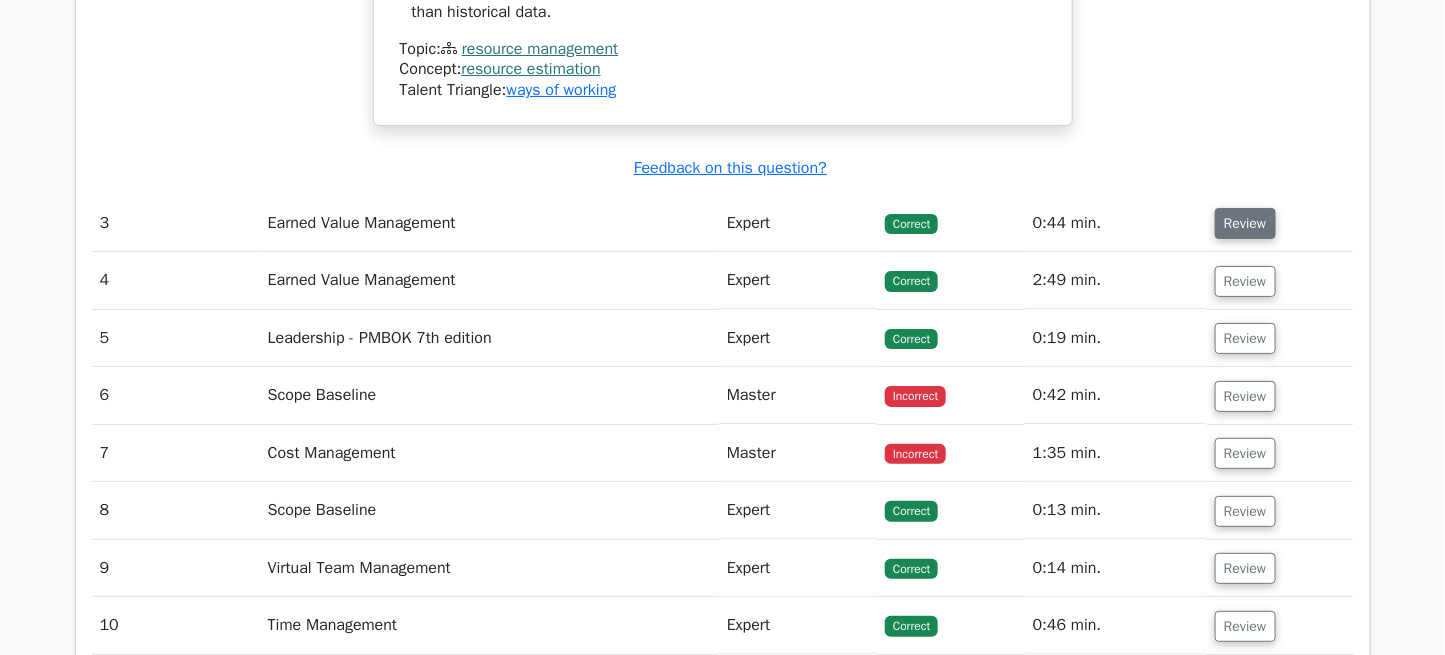click on "Review" at bounding box center [1245, 223] 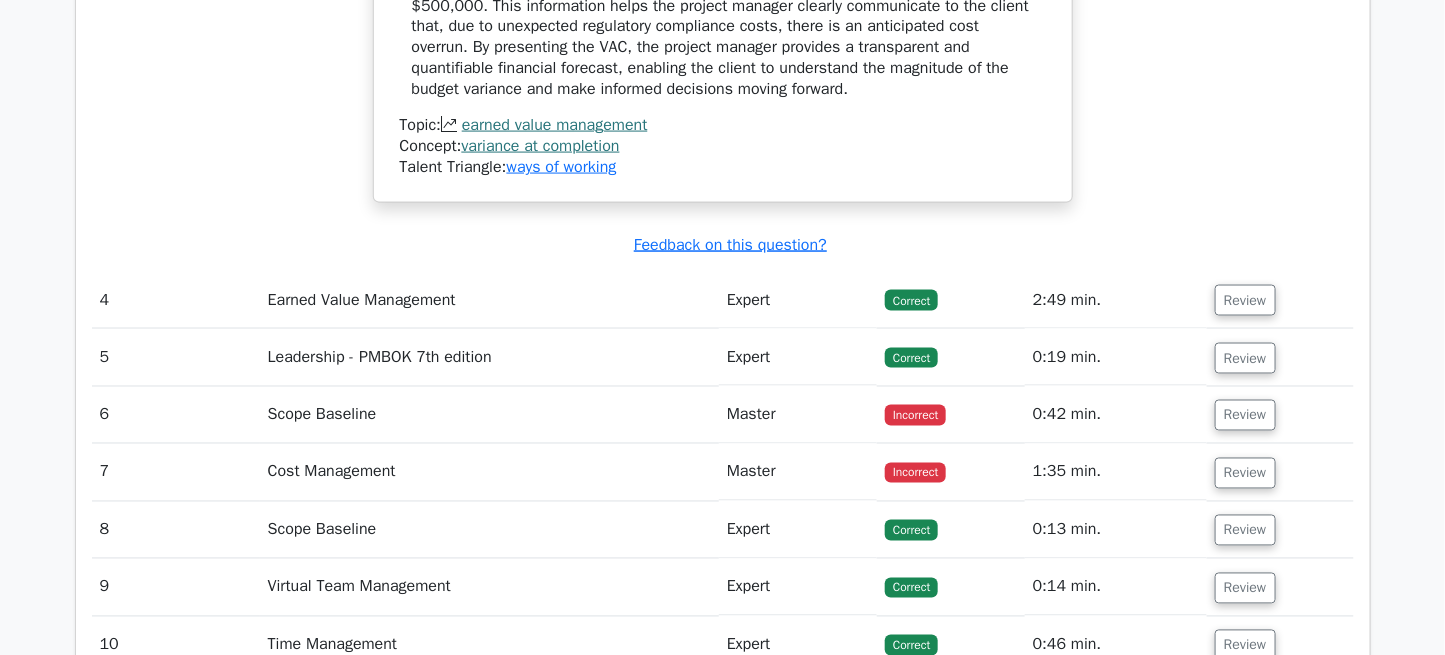 scroll, scrollTop: 3878, scrollLeft: 0, axis: vertical 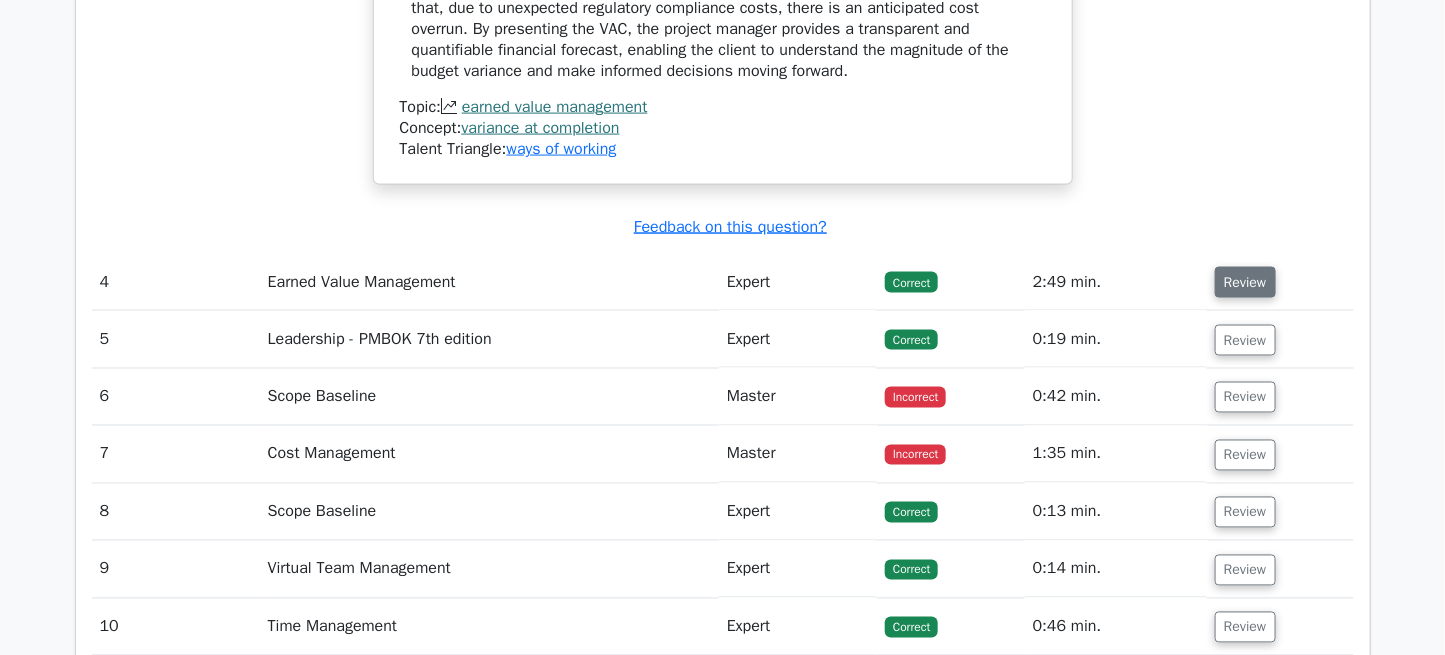 click on "Review" at bounding box center [1245, 282] 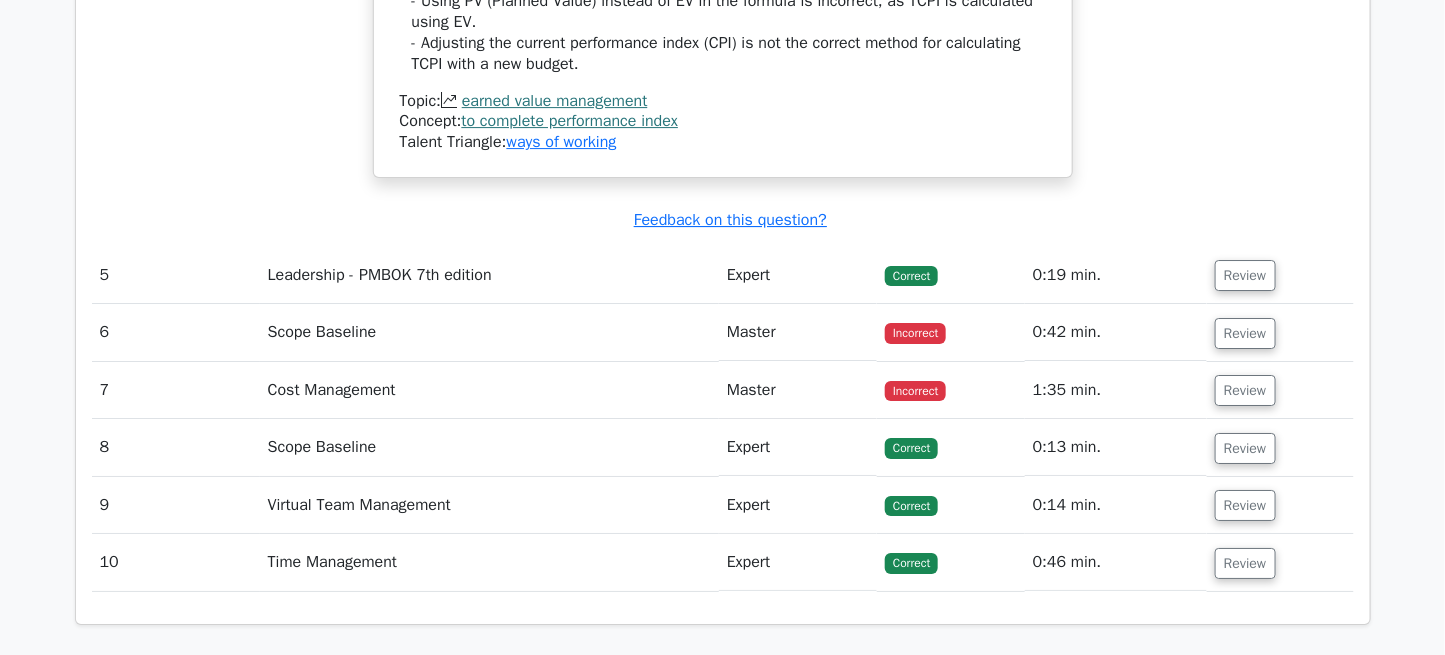 scroll, scrollTop: 5264, scrollLeft: 0, axis: vertical 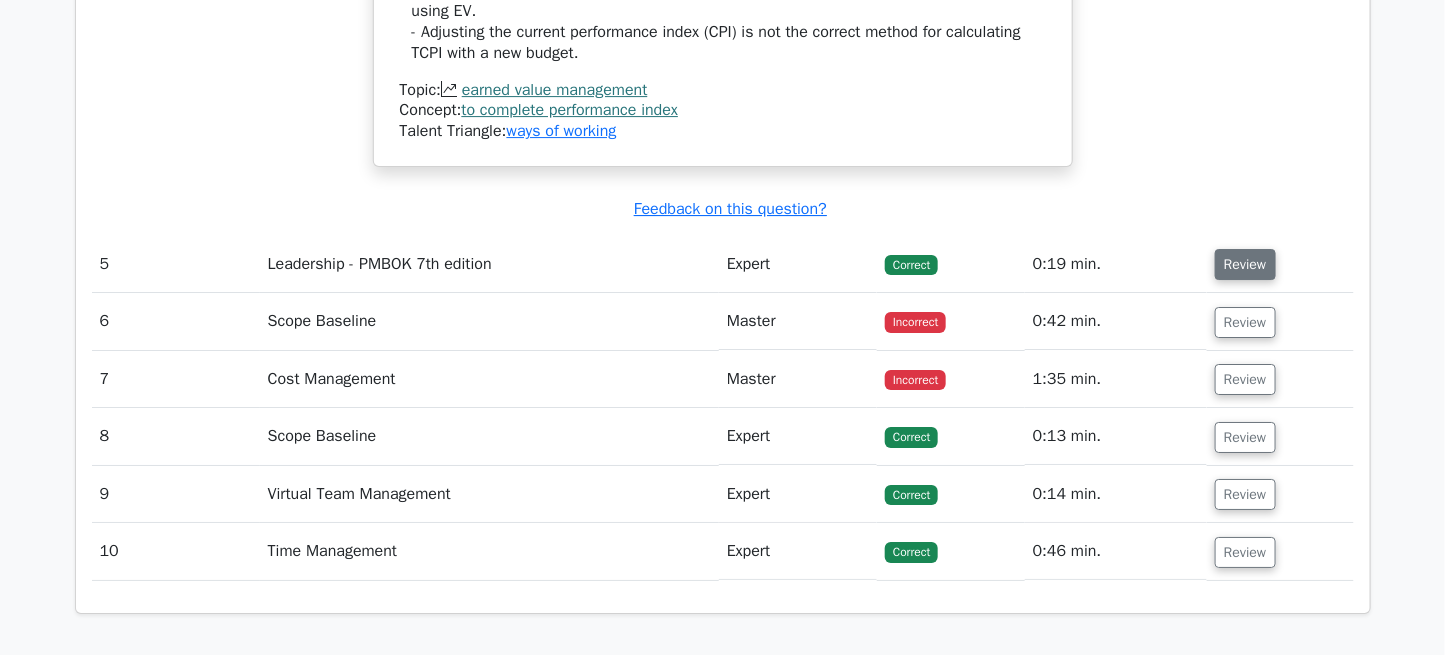 click on "Review" at bounding box center (1245, 264) 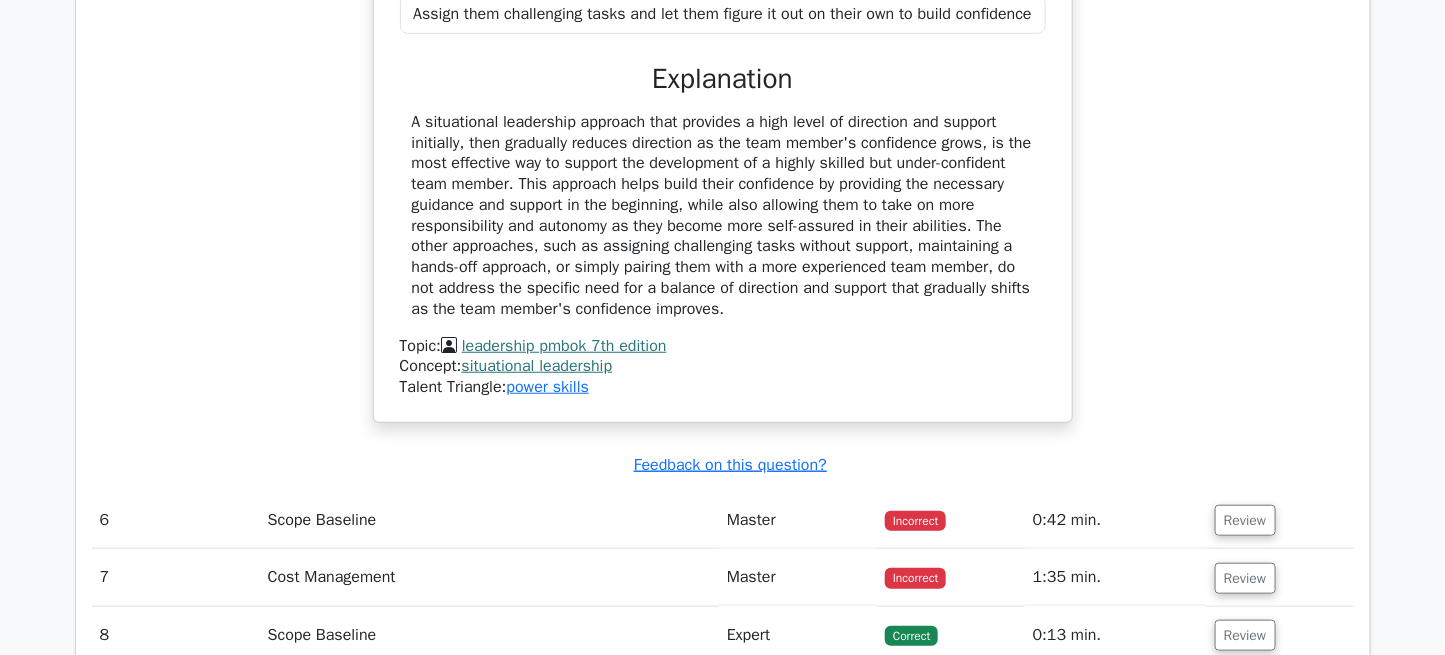 scroll, scrollTop: 6010, scrollLeft: 0, axis: vertical 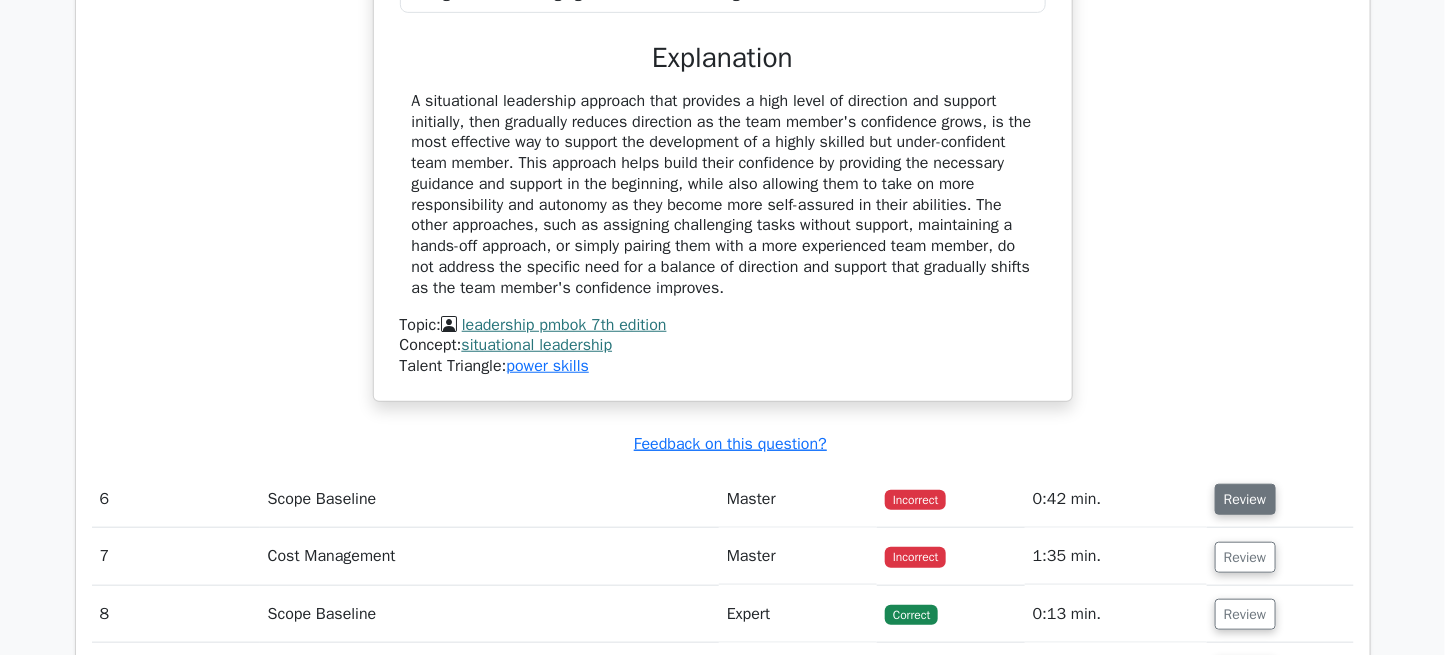 click on "Review" at bounding box center (1245, 499) 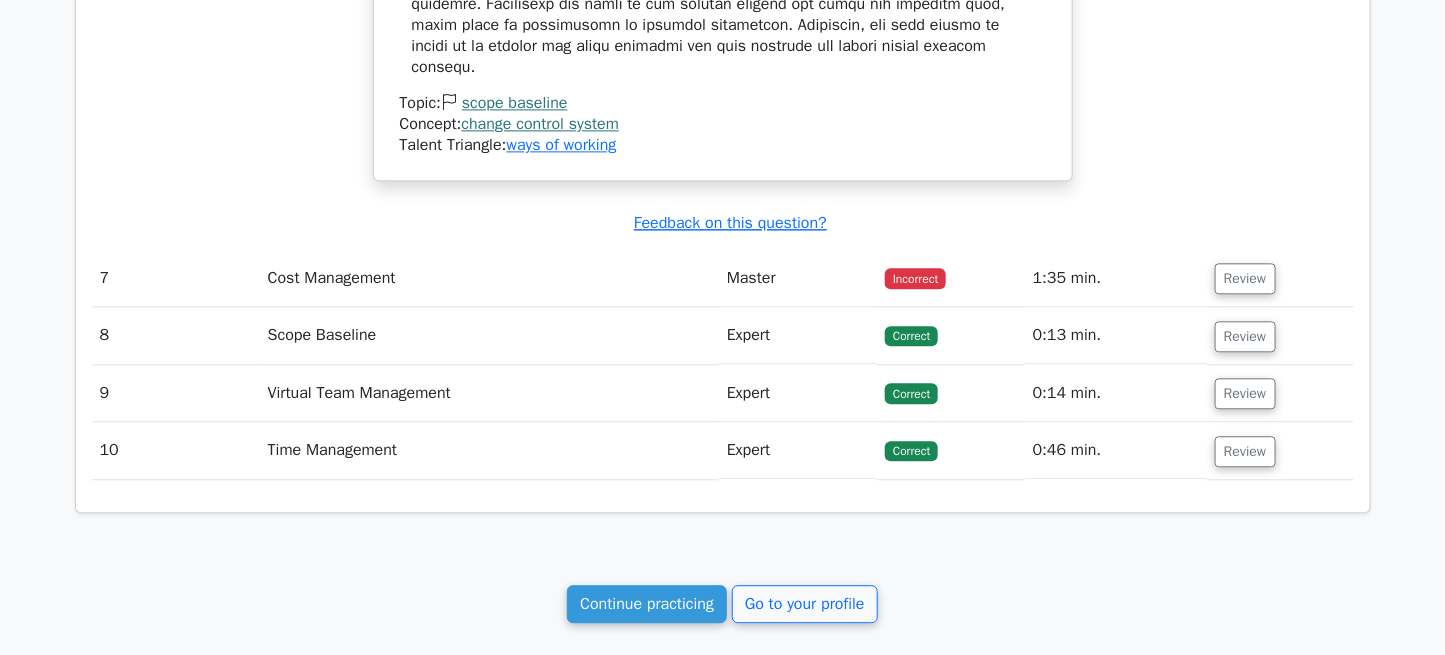 scroll, scrollTop: 7264, scrollLeft: 0, axis: vertical 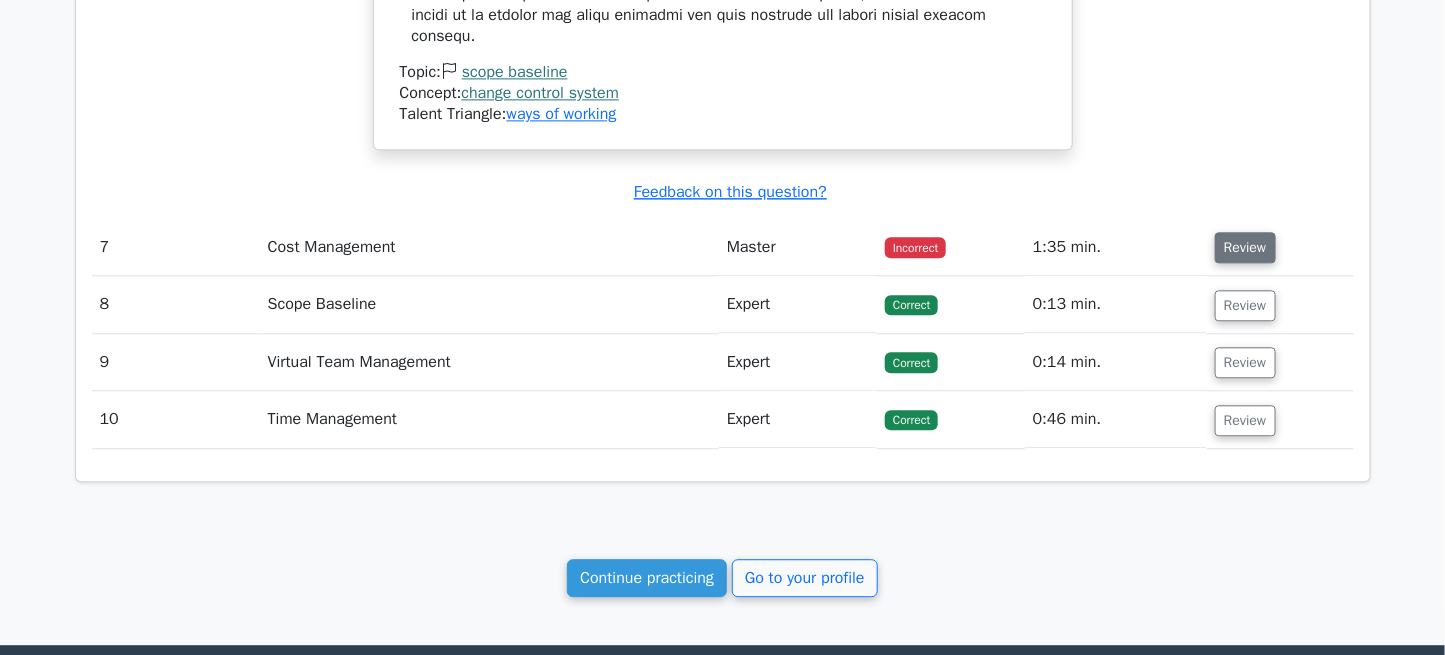 click on "Review" at bounding box center (1245, 247) 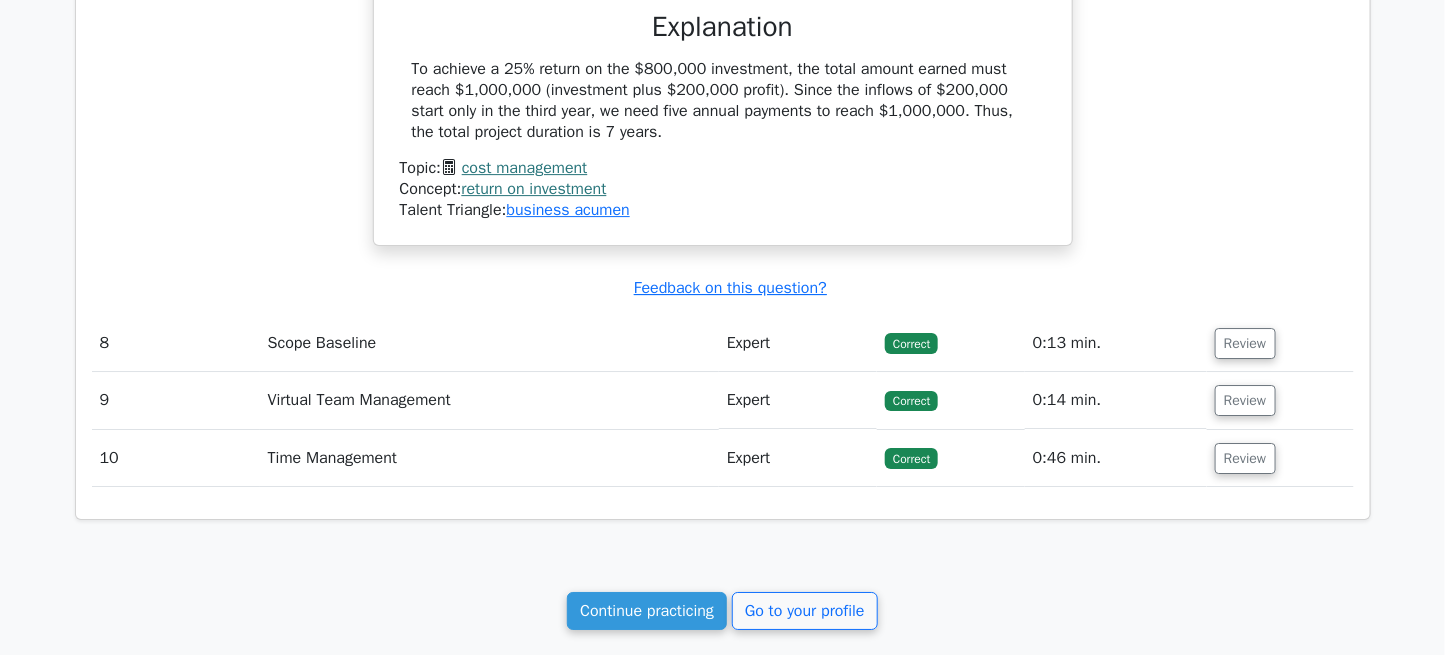 scroll, scrollTop: 7984, scrollLeft: 0, axis: vertical 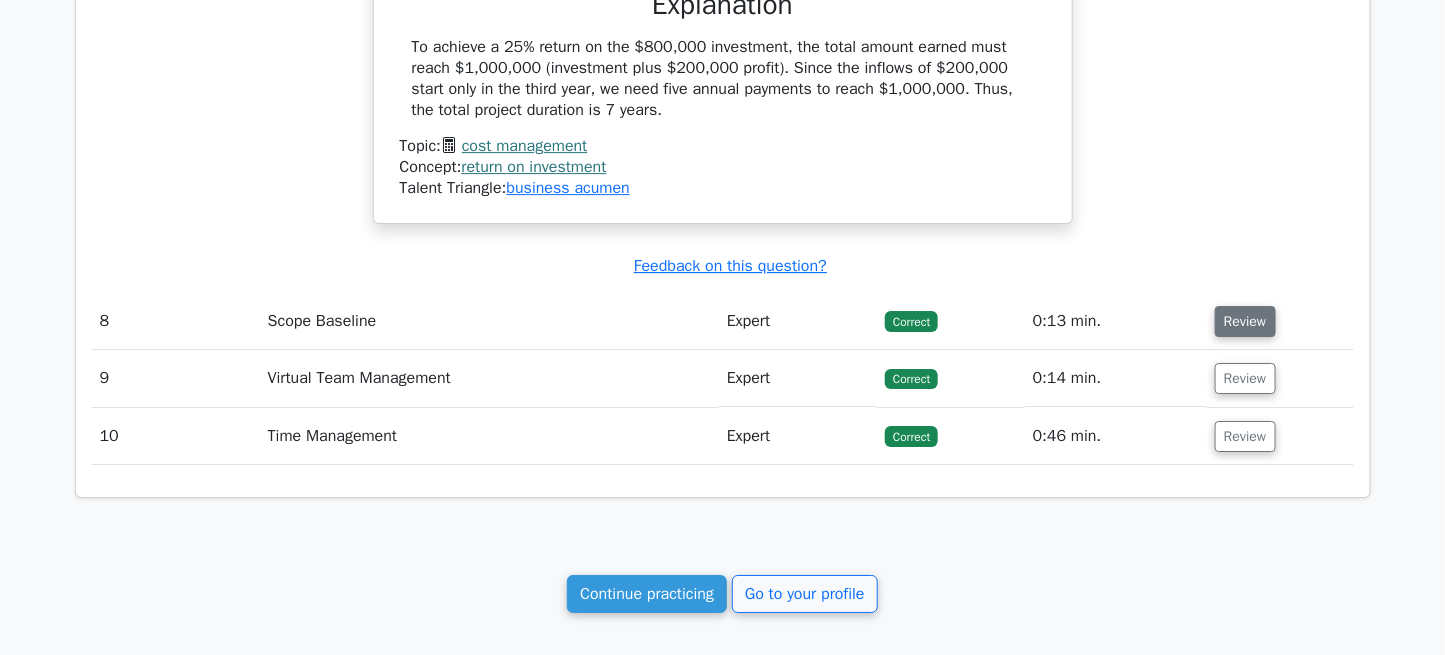 click on "Review" at bounding box center [1245, 321] 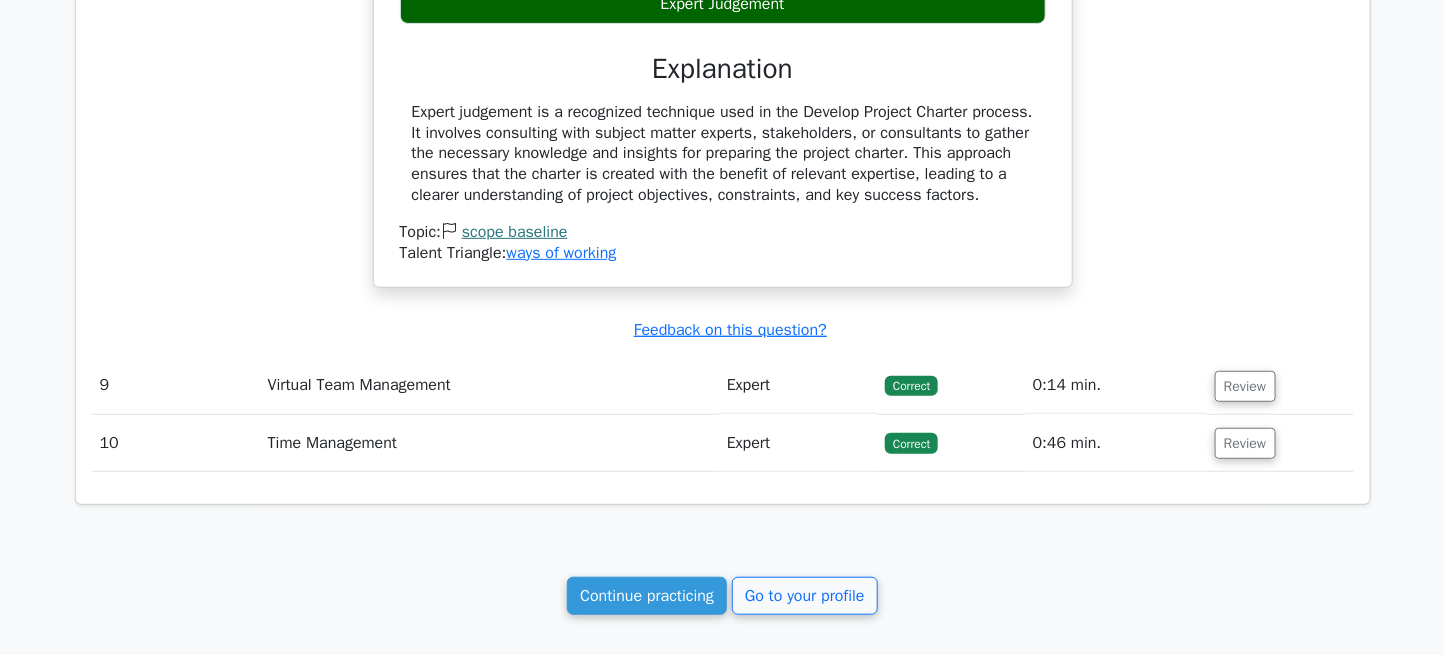scroll, scrollTop: 8730, scrollLeft: 0, axis: vertical 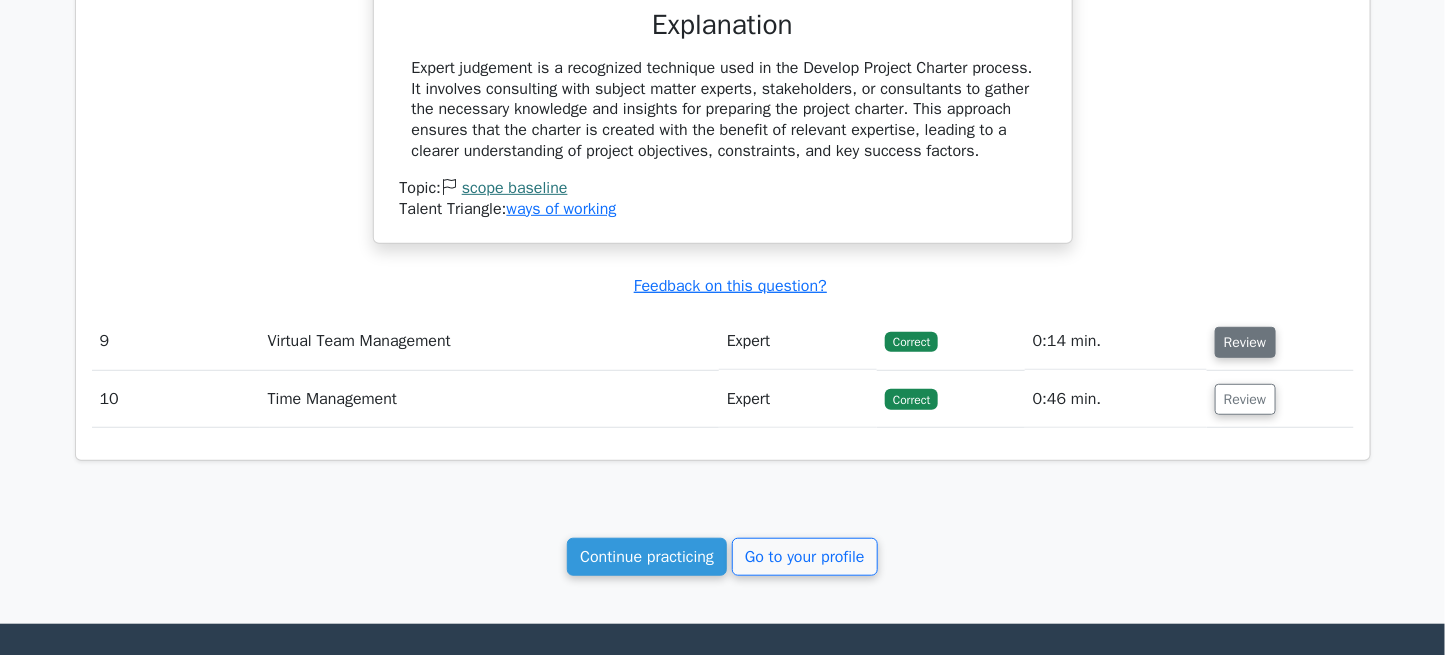 click on "Review" at bounding box center [1245, 342] 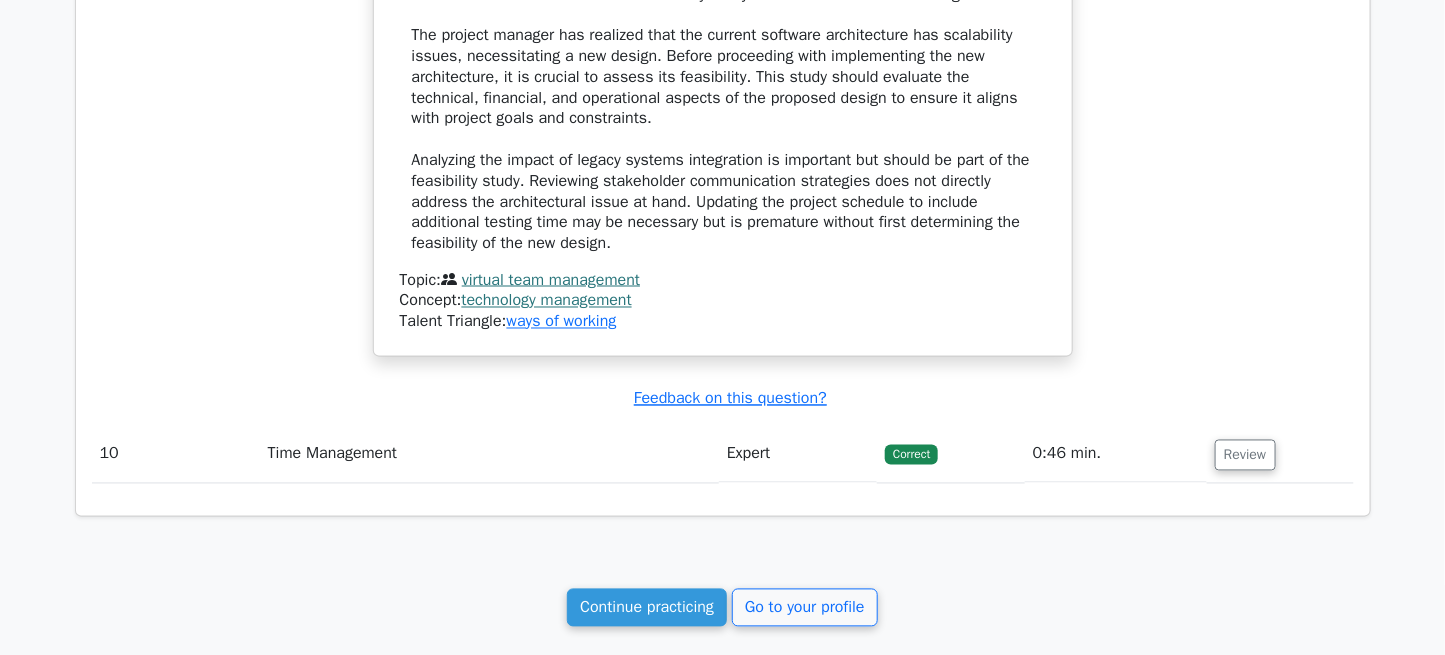 scroll, scrollTop: 9584, scrollLeft: 0, axis: vertical 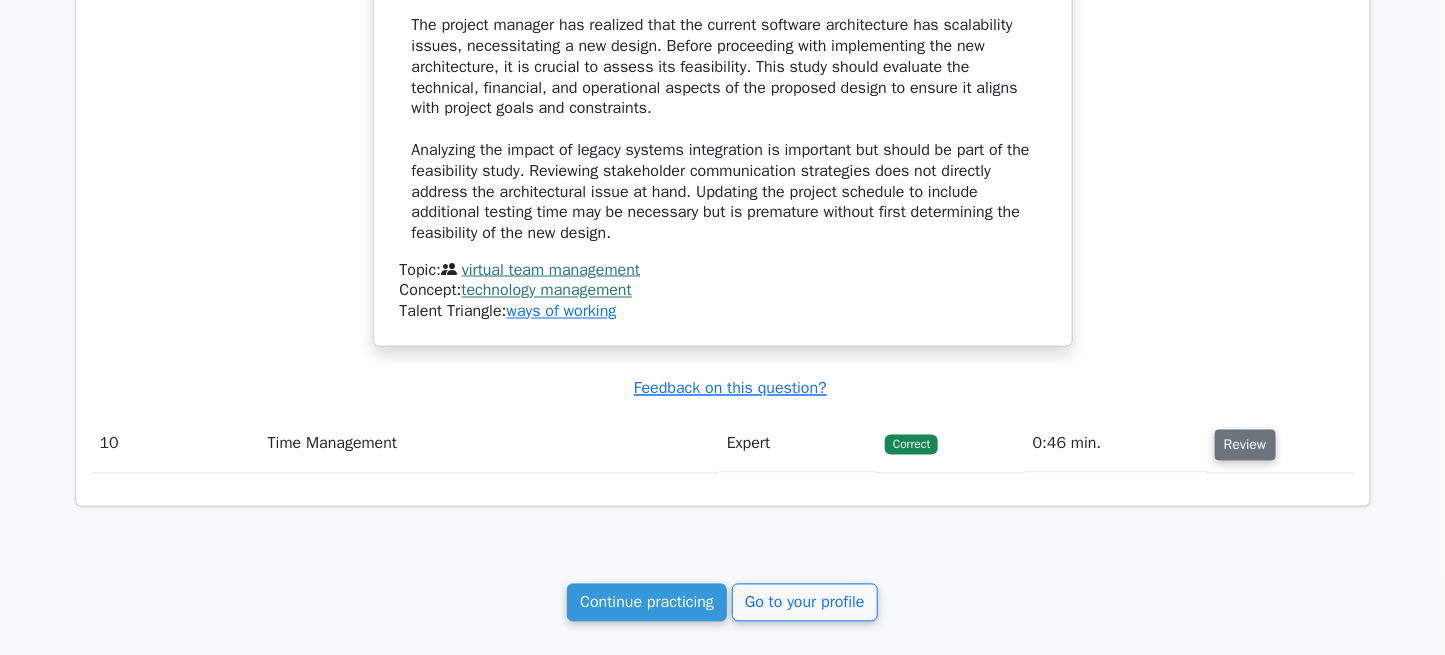 click on "Review" at bounding box center [1245, 445] 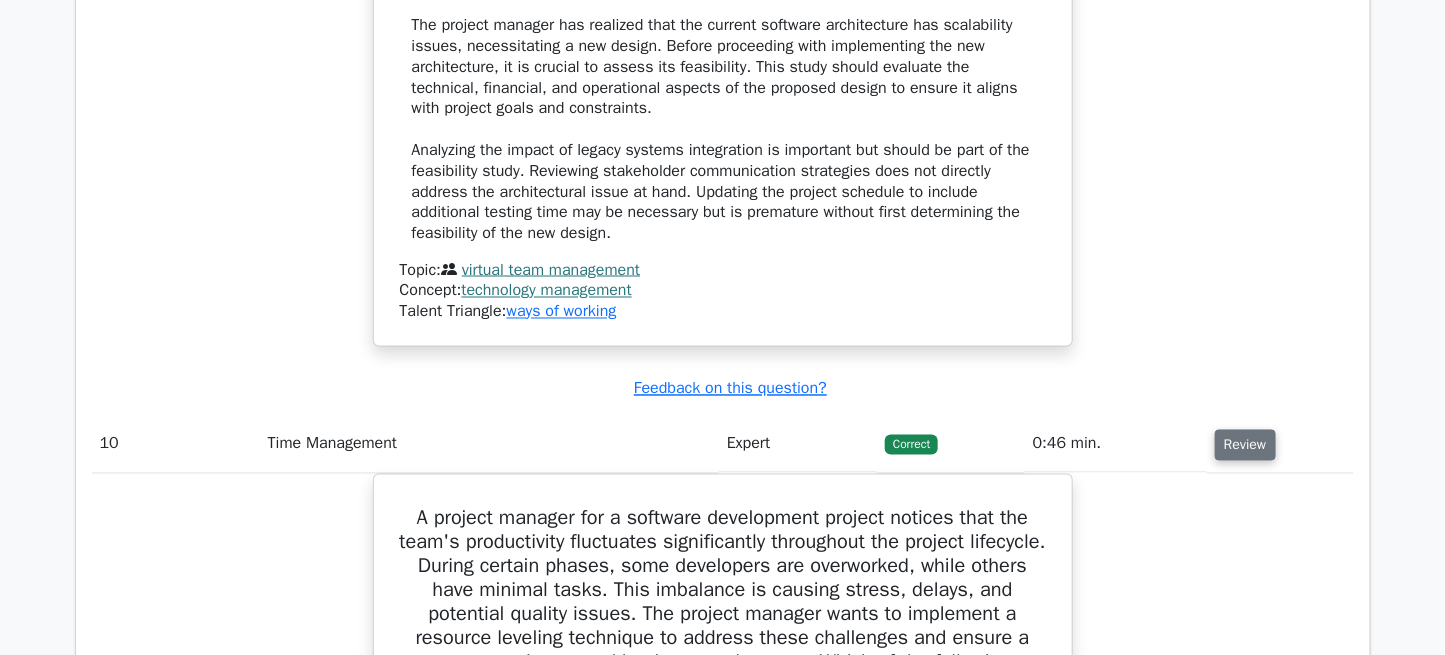 click on "Review" at bounding box center (1245, 445) 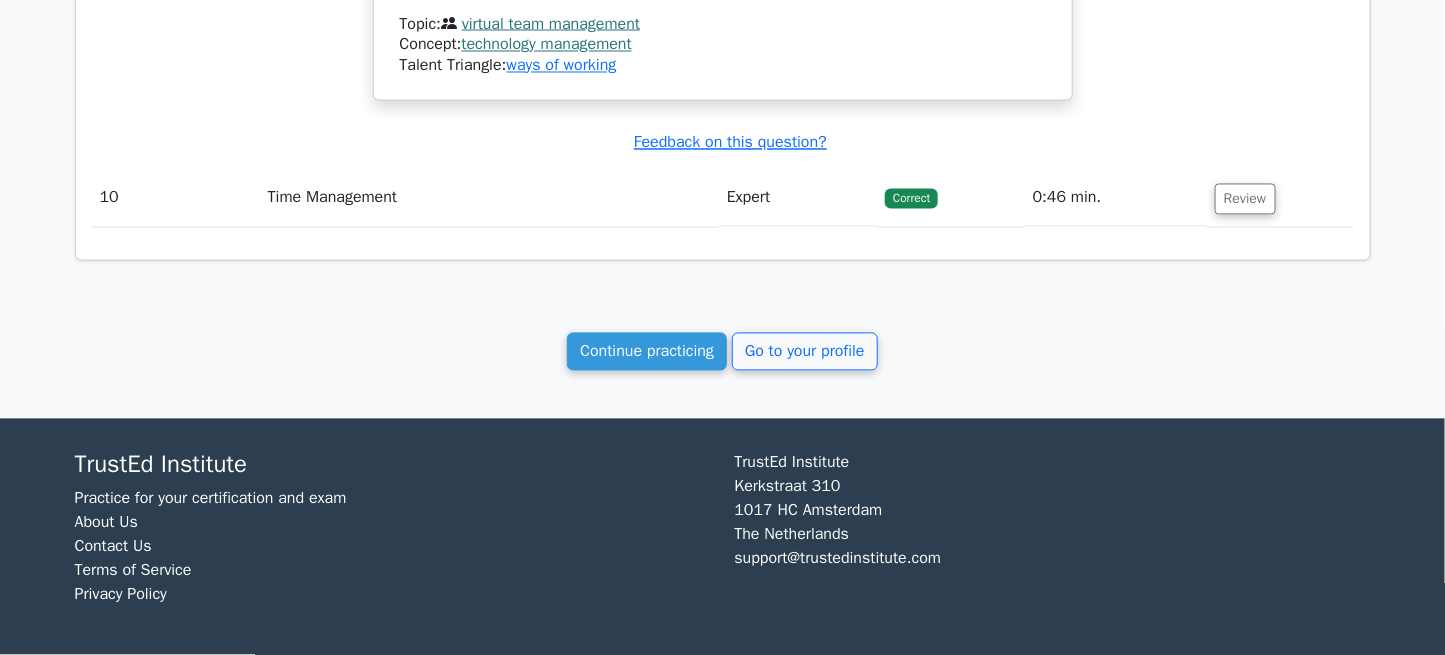 scroll, scrollTop: 9863, scrollLeft: 0, axis: vertical 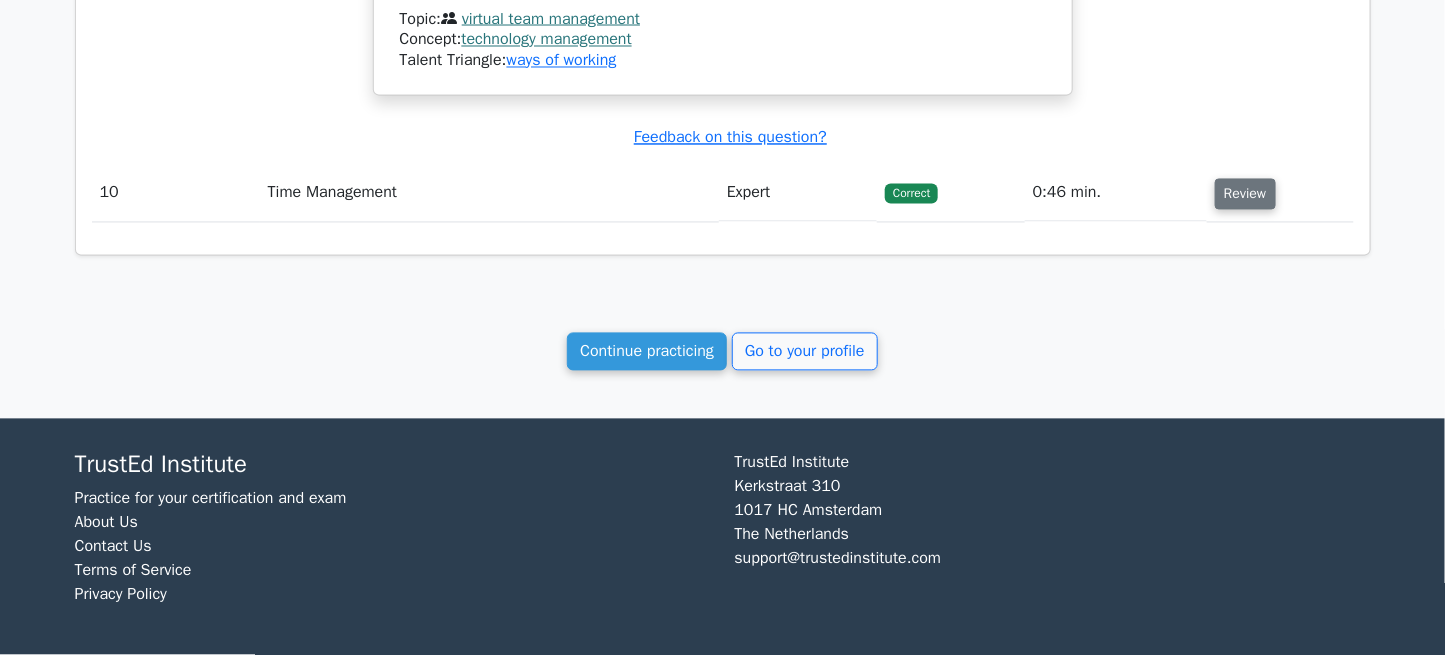 click on "Review" at bounding box center (1245, 194) 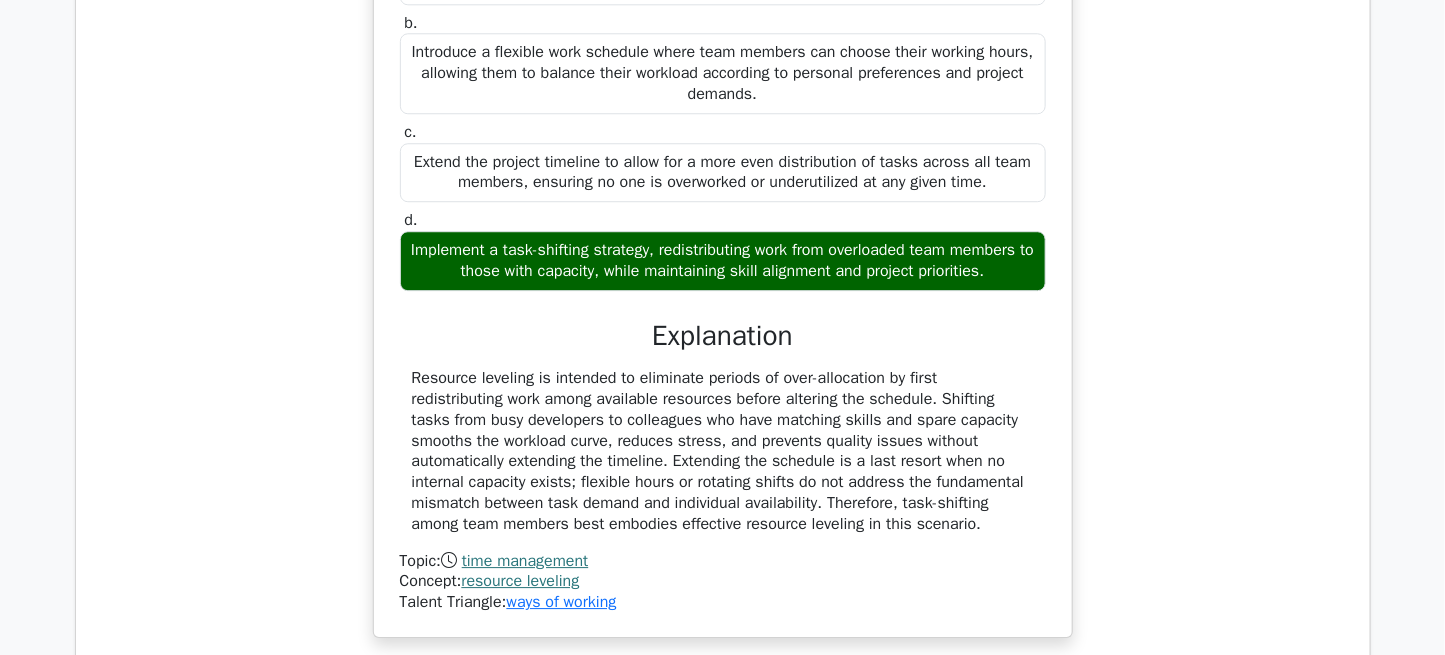 scroll, scrollTop: 10423, scrollLeft: 0, axis: vertical 